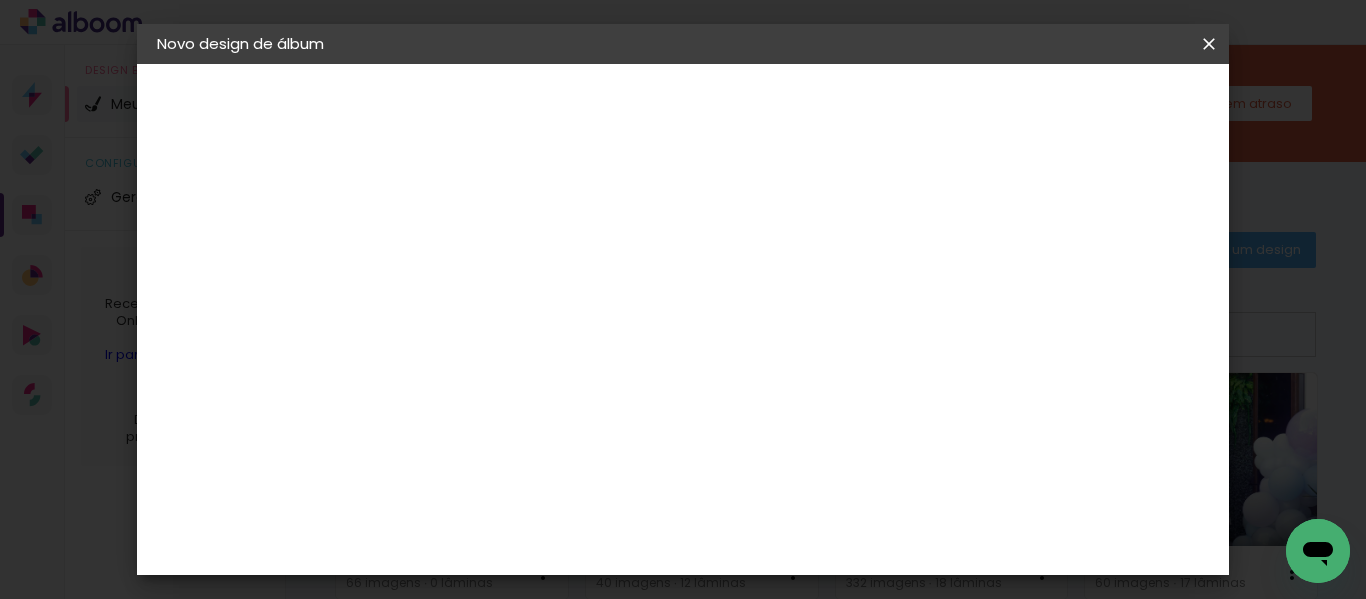 scroll, scrollTop: 0, scrollLeft: 0, axis: both 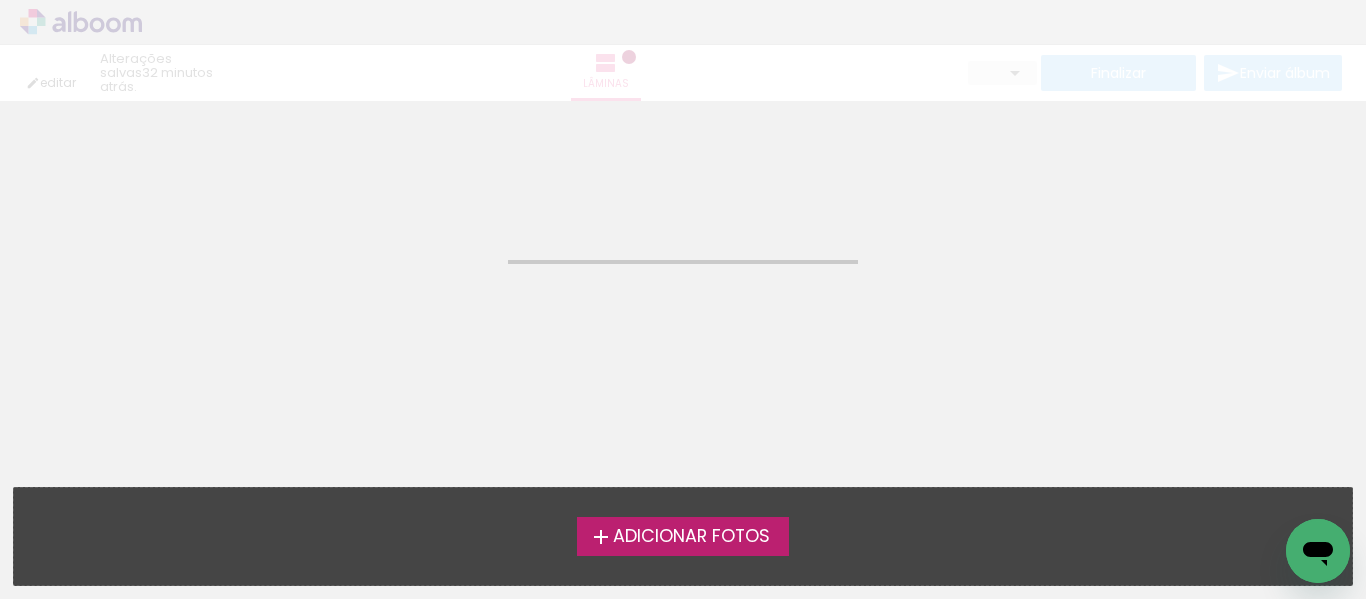 click on "Adicionar Fotos" at bounding box center (691, 537) 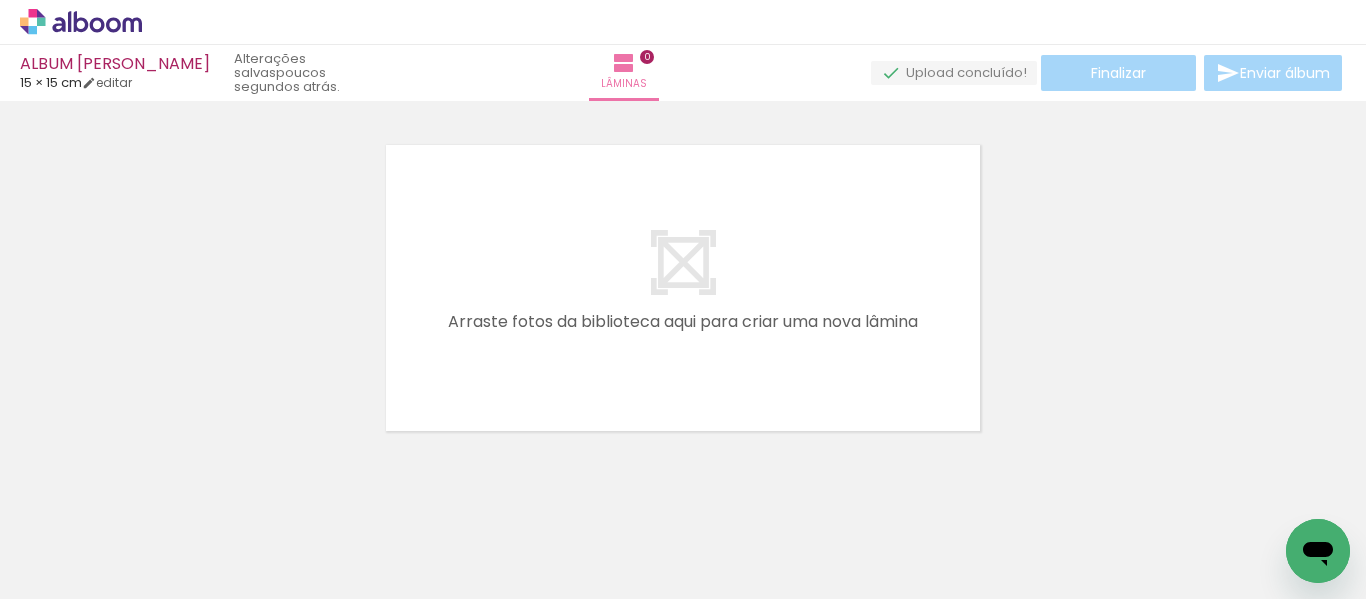scroll, scrollTop: 25, scrollLeft: 0, axis: vertical 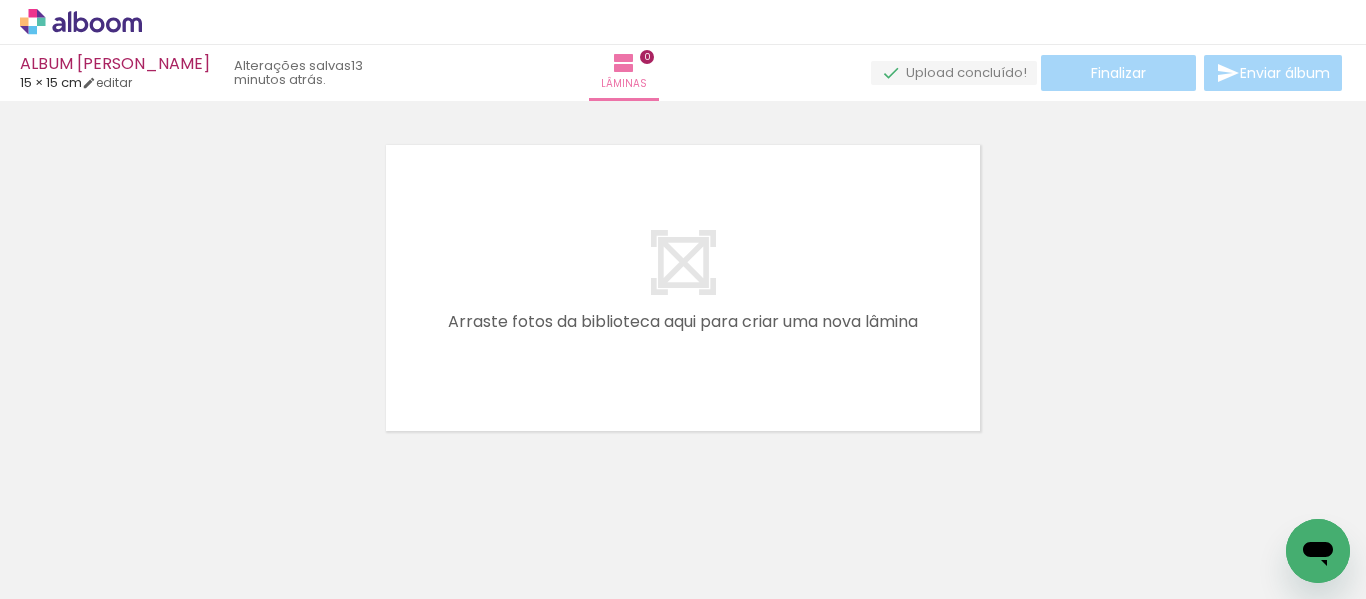 click 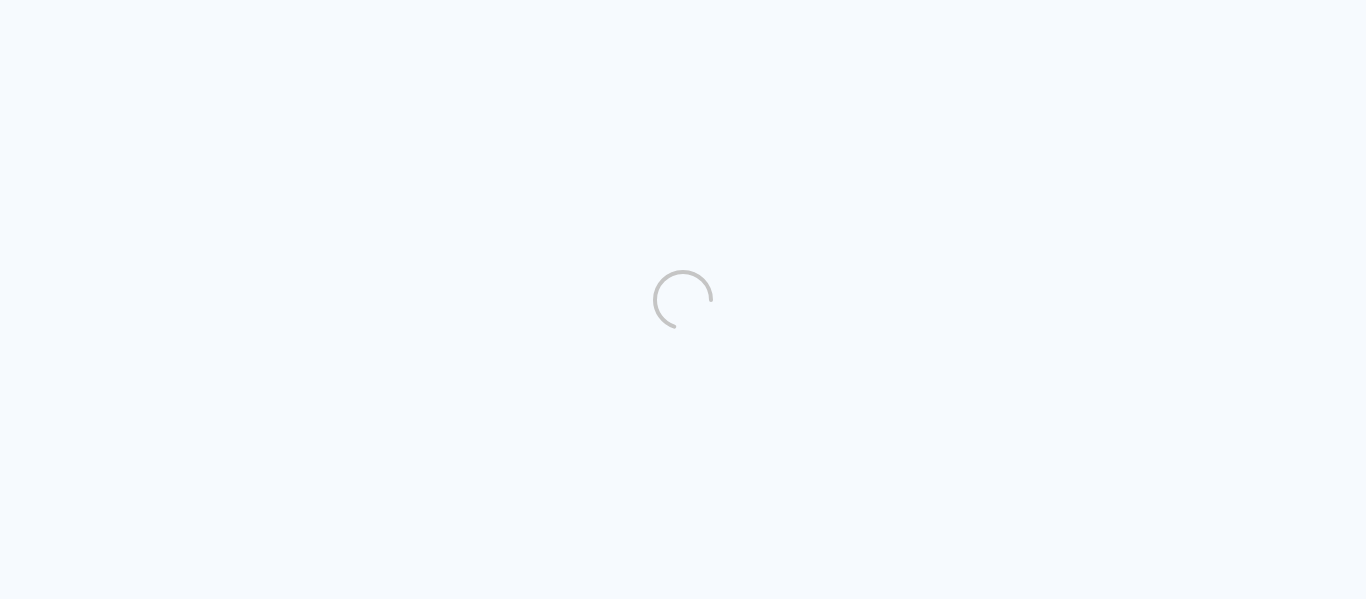 scroll, scrollTop: 0, scrollLeft: 0, axis: both 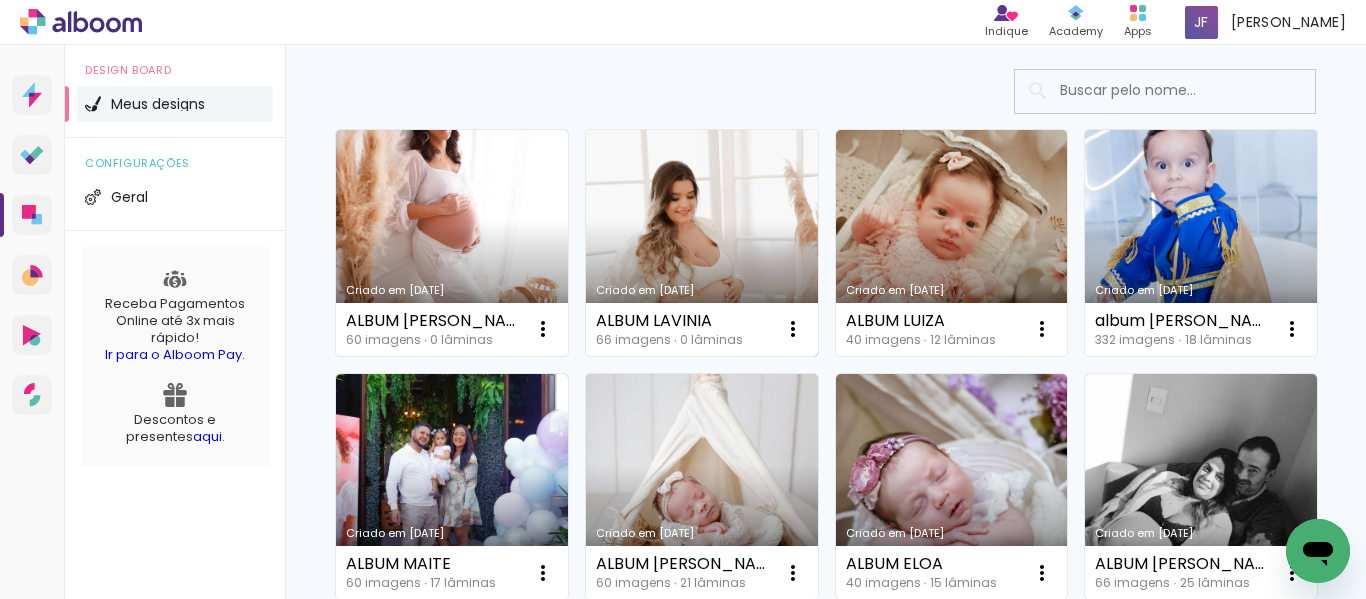 click on "Criado em [DATE]" at bounding box center [702, 243] 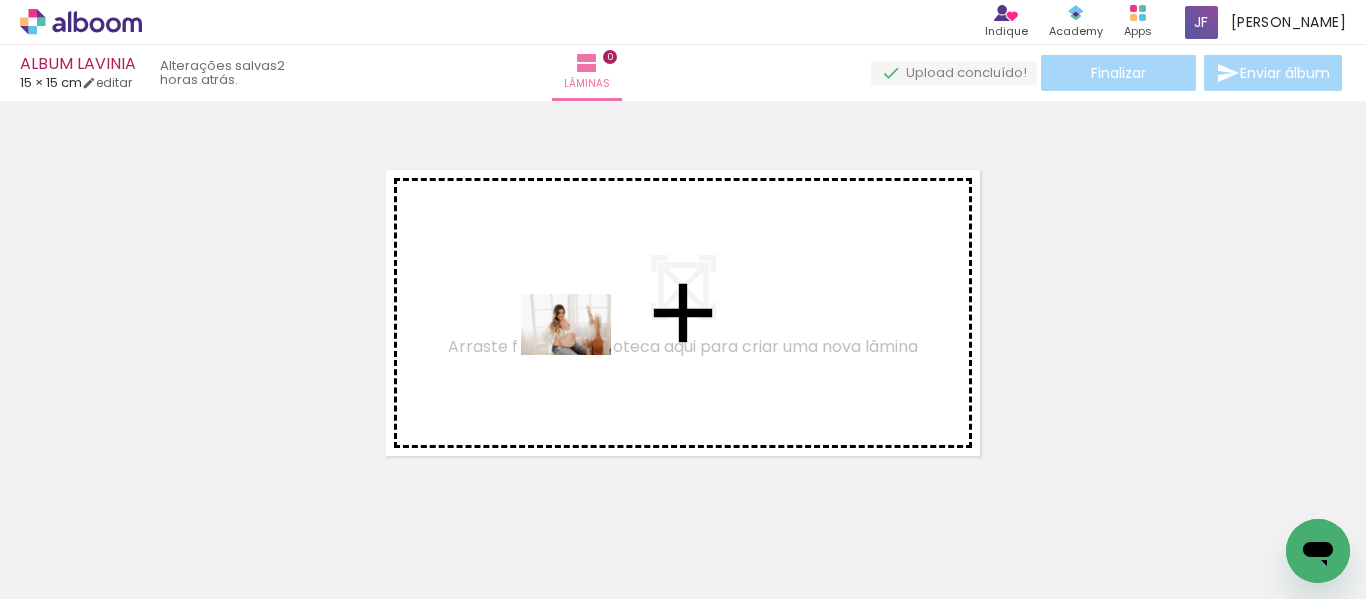 drag, startPoint x: 263, startPoint y: 527, endPoint x: 590, endPoint y: 350, distance: 371.8306 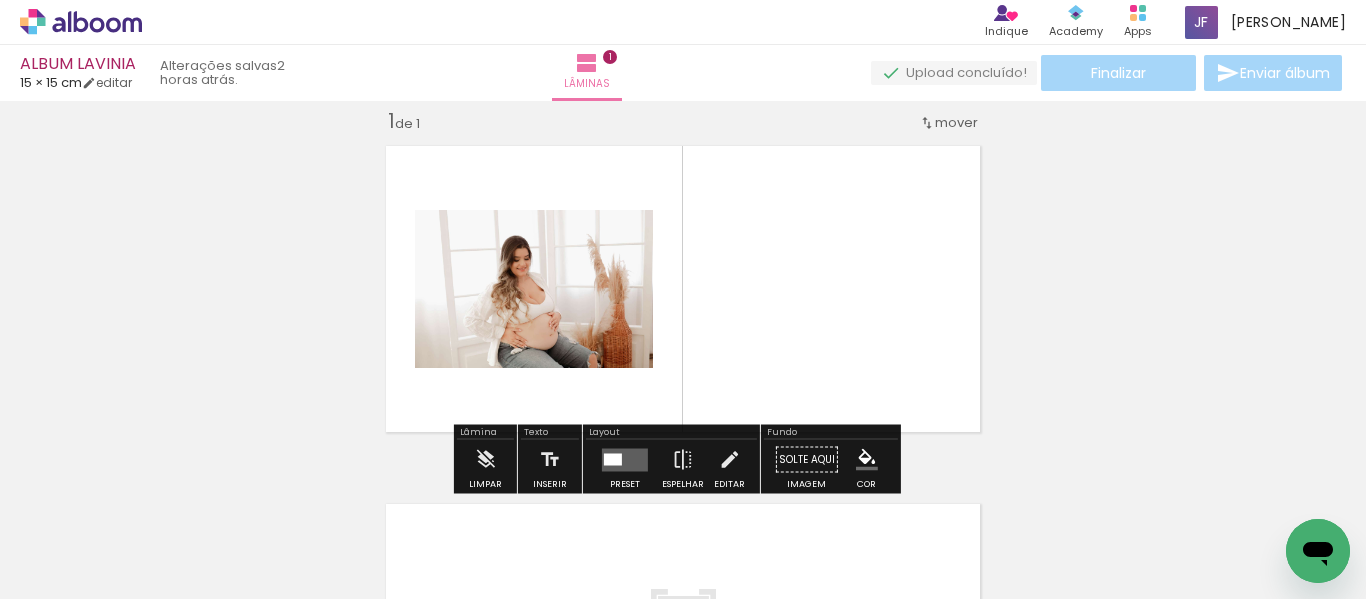 scroll, scrollTop: 25, scrollLeft: 0, axis: vertical 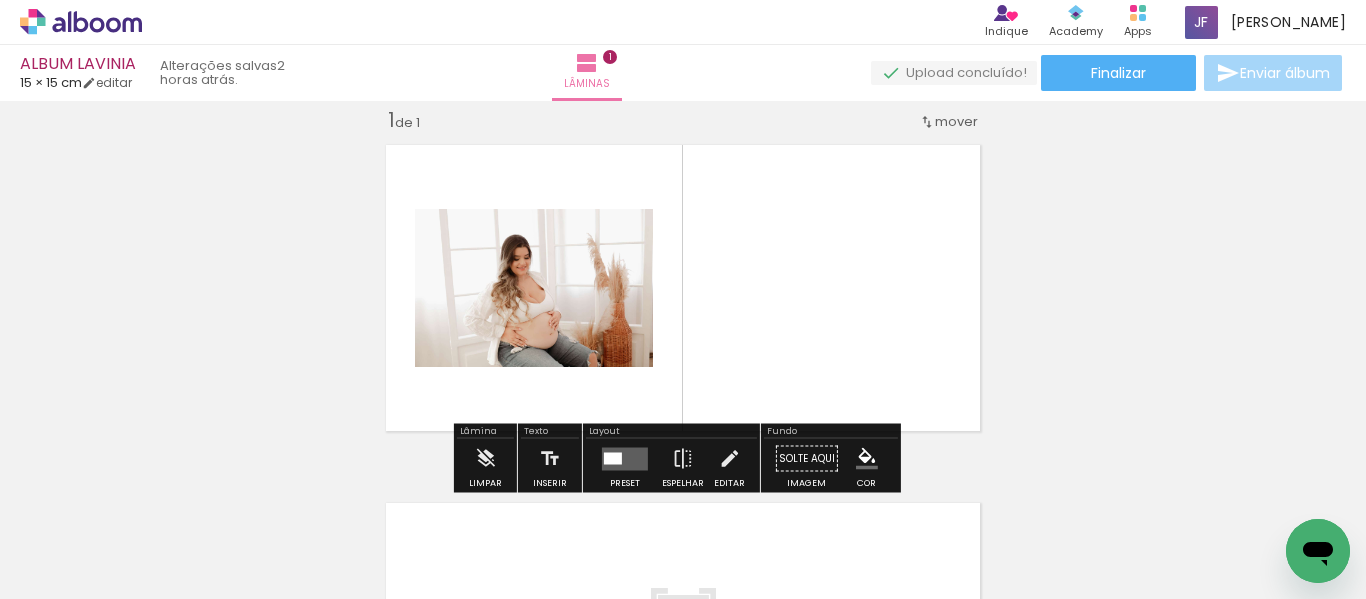 click at bounding box center [625, 458] 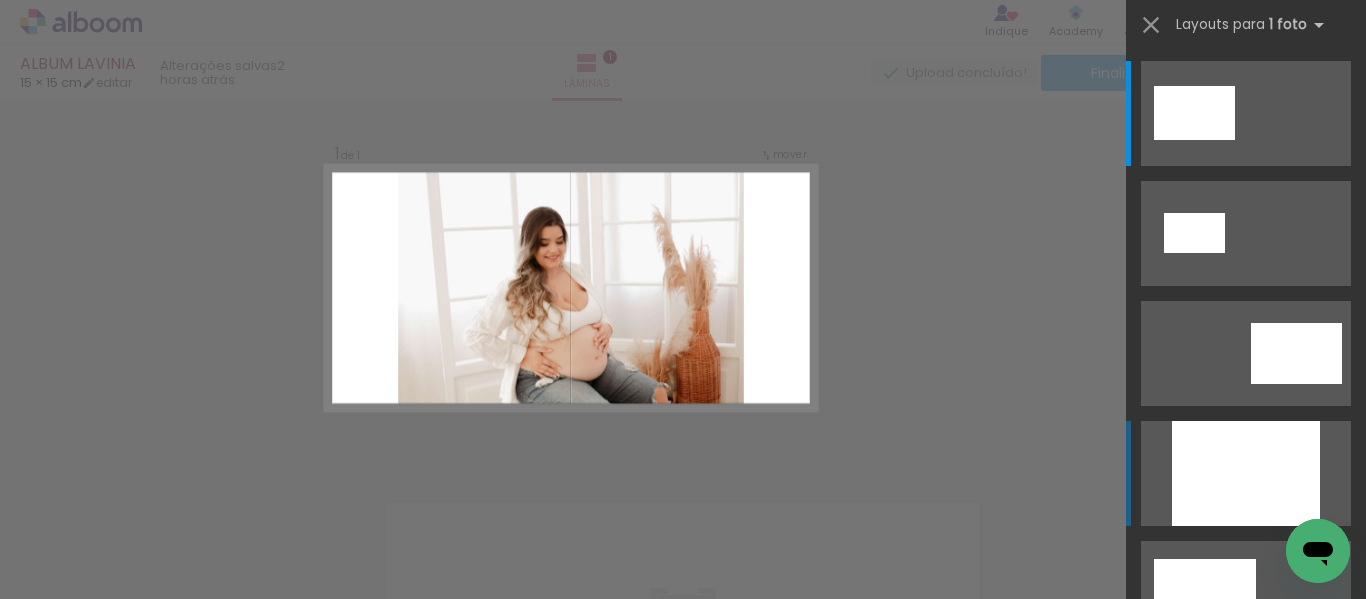 click at bounding box center [1246, 473] 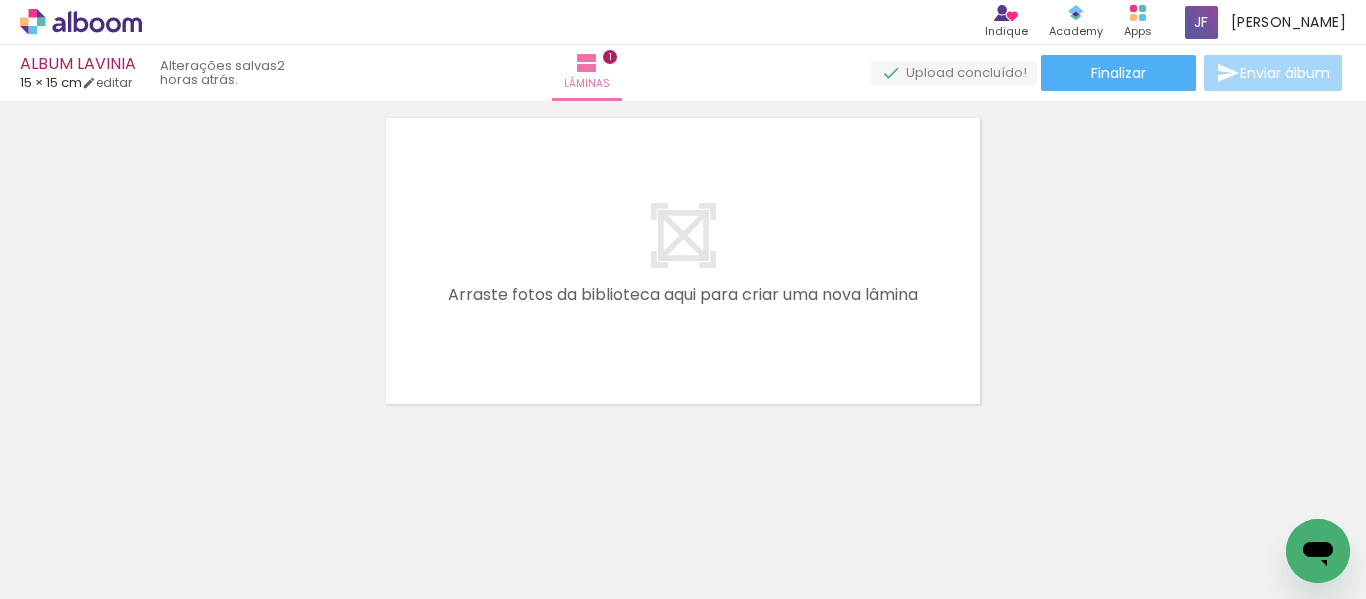 scroll, scrollTop: 411, scrollLeft: 0, axis: vertical 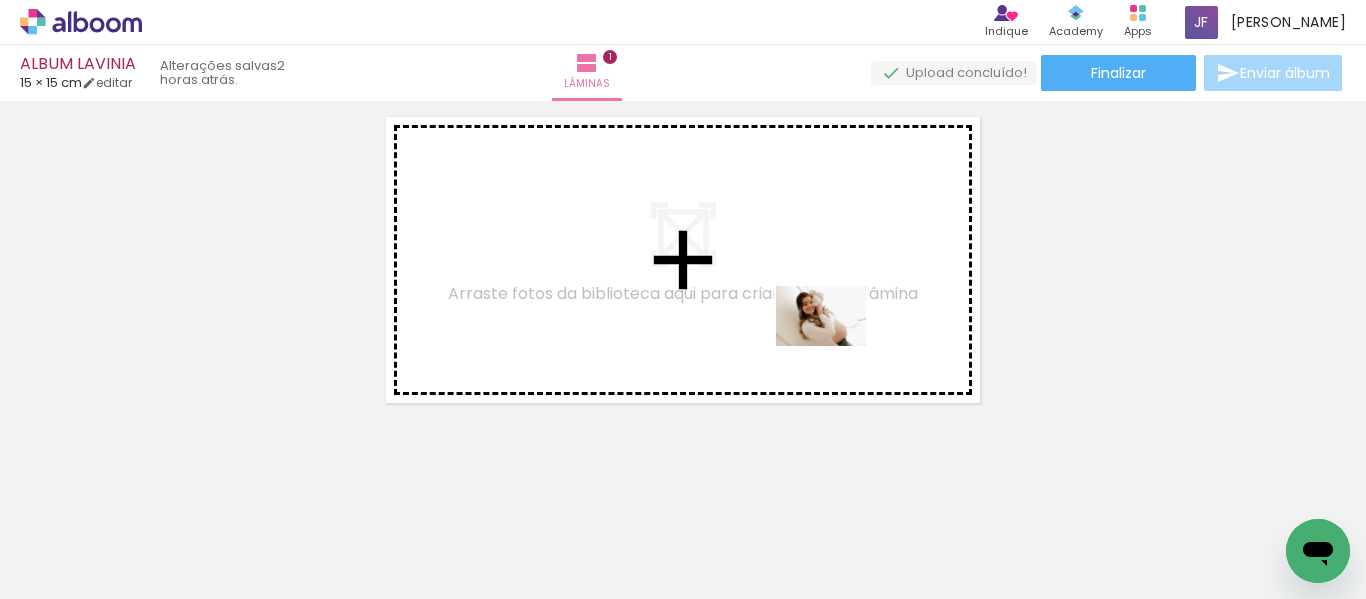 drag, startPoint x: 1216, startPoint y: 546, endPoint x: 767, endPoint y: 305, distance: 509.59003 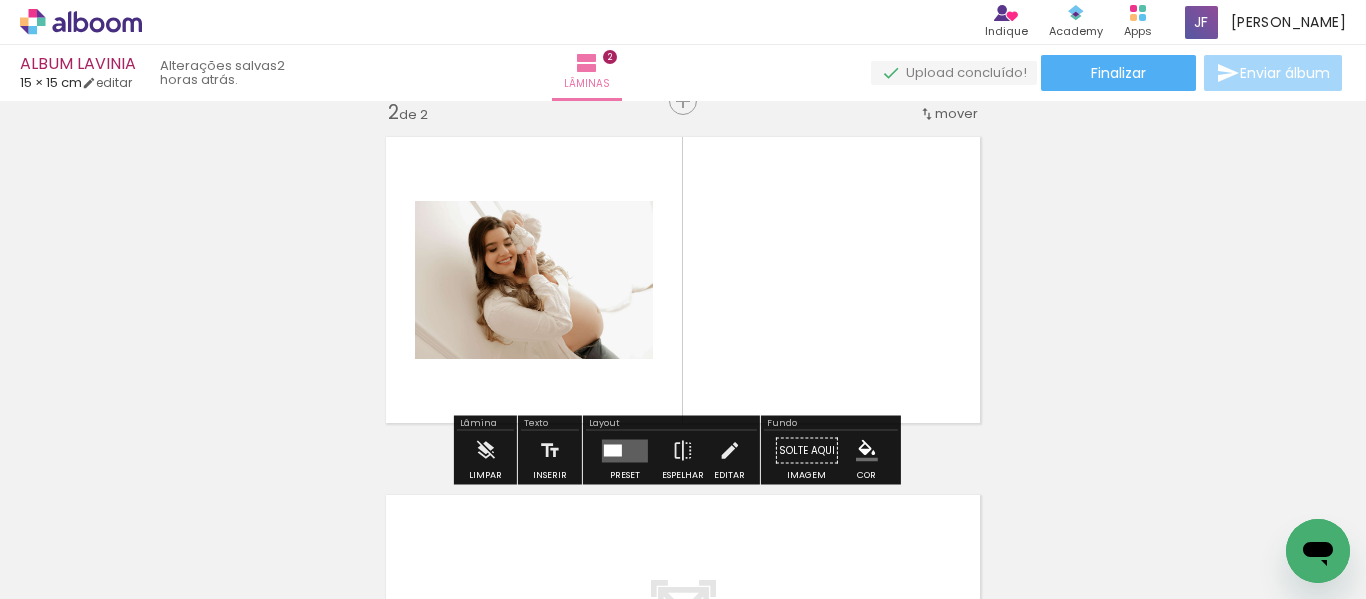 scroll, scrollTop: 383, scrollLeft: 0, axis: vertical 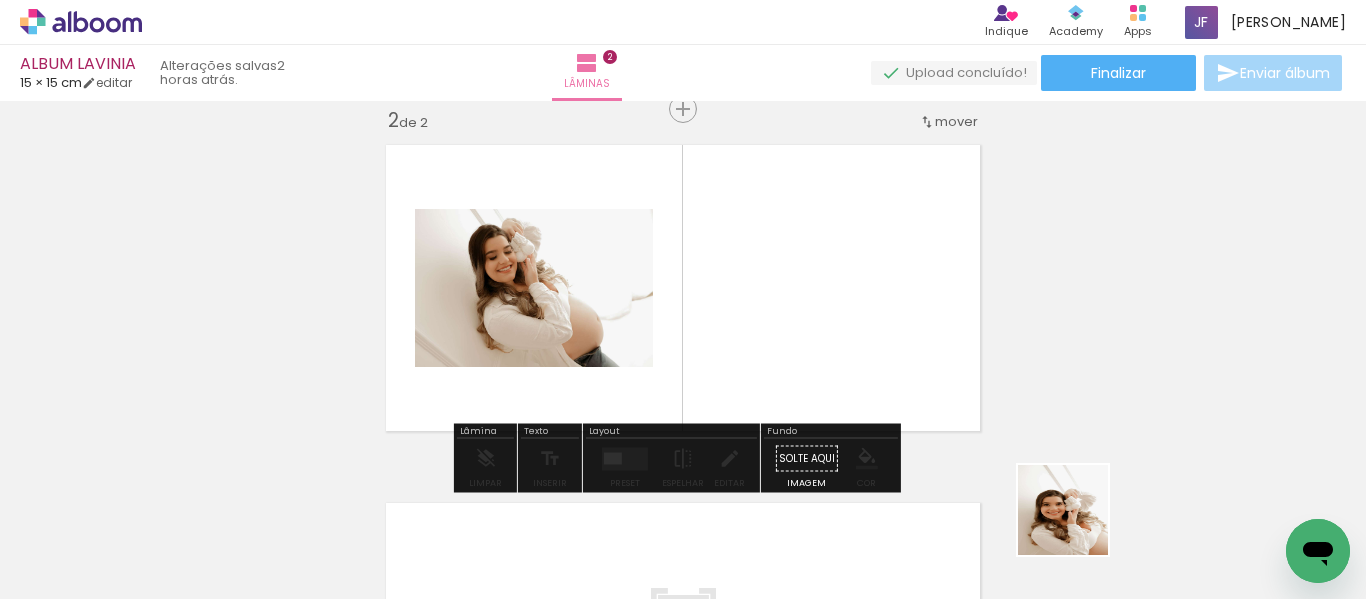 drag, startPoint x: 1093, startPoint y: 535, endPoint x: 817, endPoint y: 350, distance: 332.26645 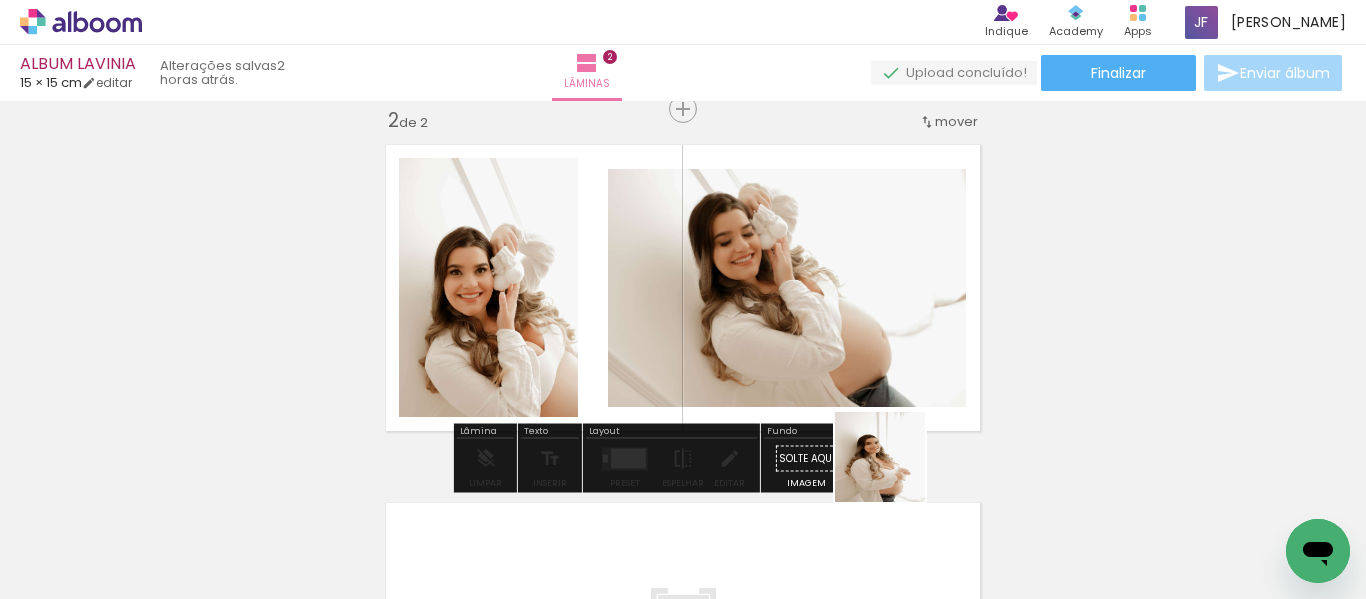 drag, startPoint x: 968, startPoint y: 528, endPoint x: 681, endPoint y: 331, distance: 348.1063 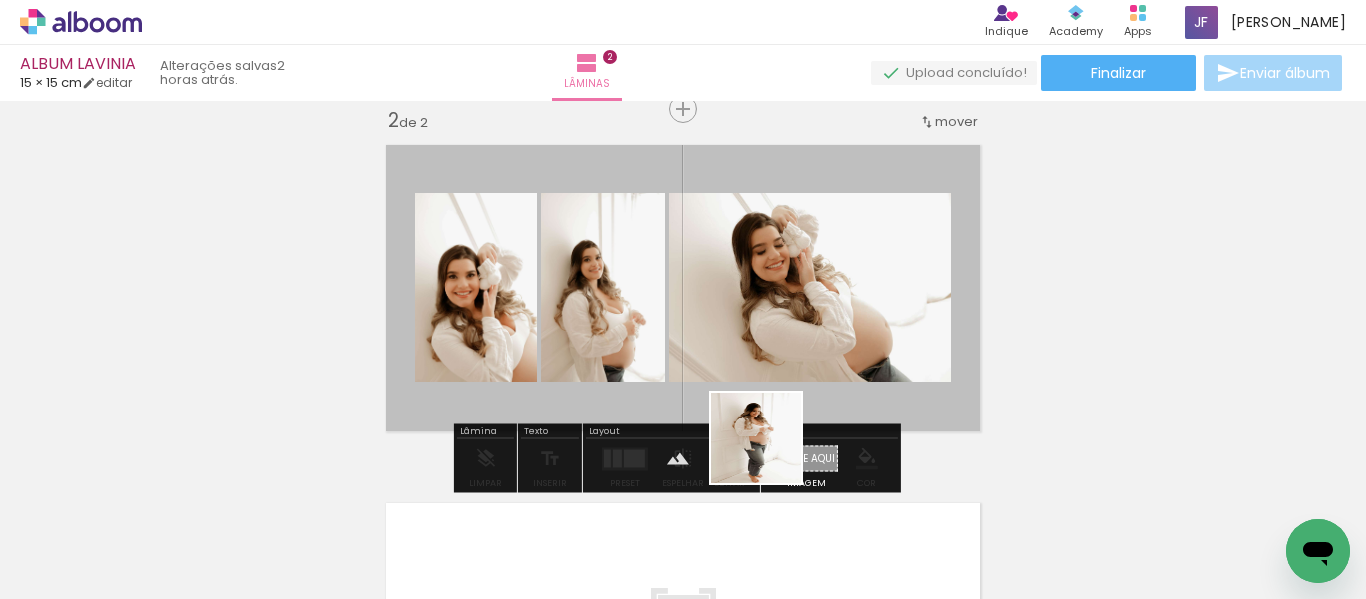 drag, startPoint x: 871, startPoint y: 552, endPoint x: 622, endPoint y: 315, distance: 343.75864 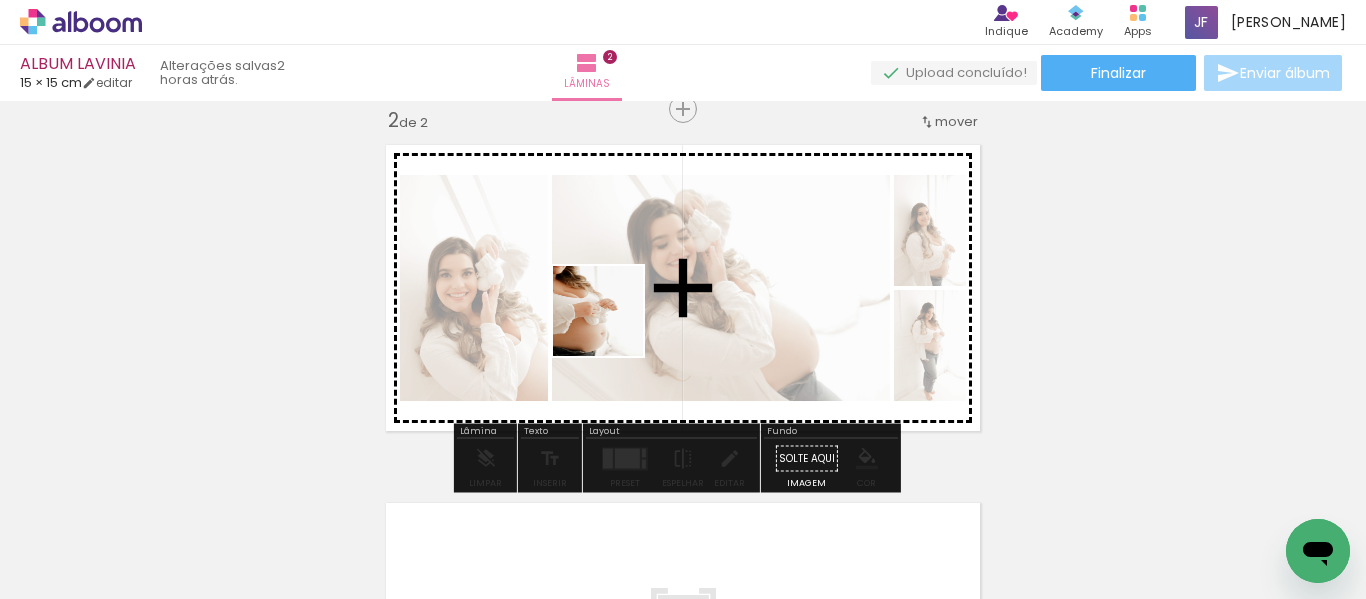 drag, startPoint x: 768, startPoint y: 518, endPoint x: 579, endPoint y: 286, distance: 299.2407 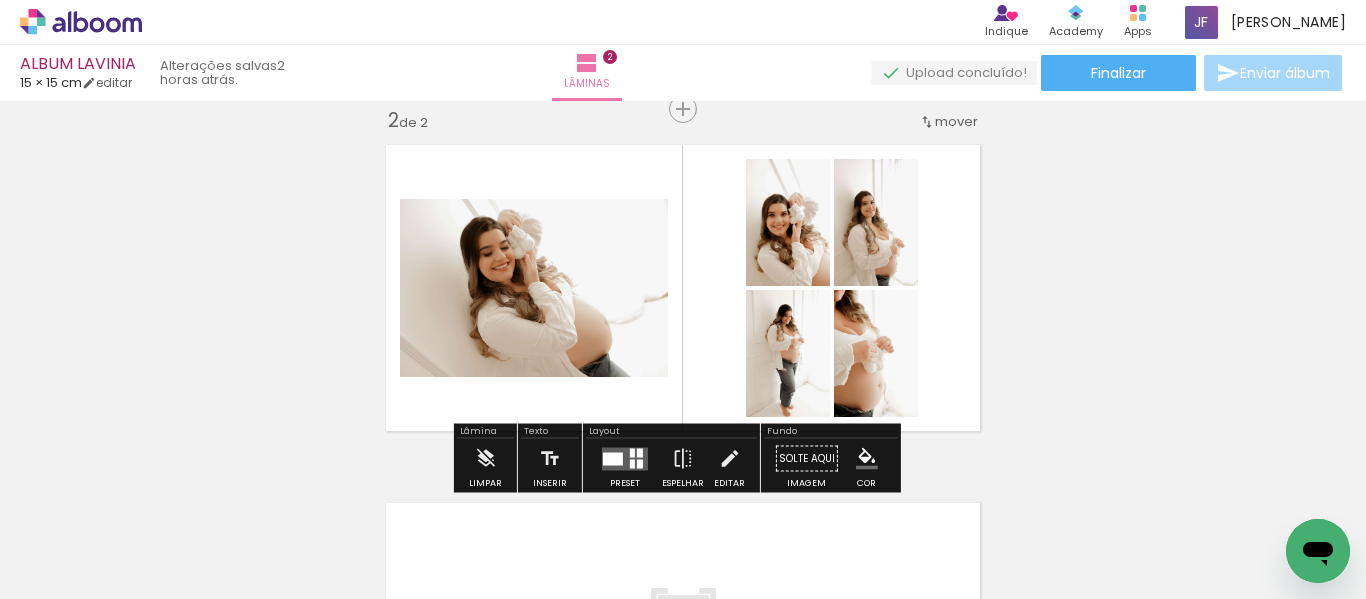 click at bounding box center [625, 458] 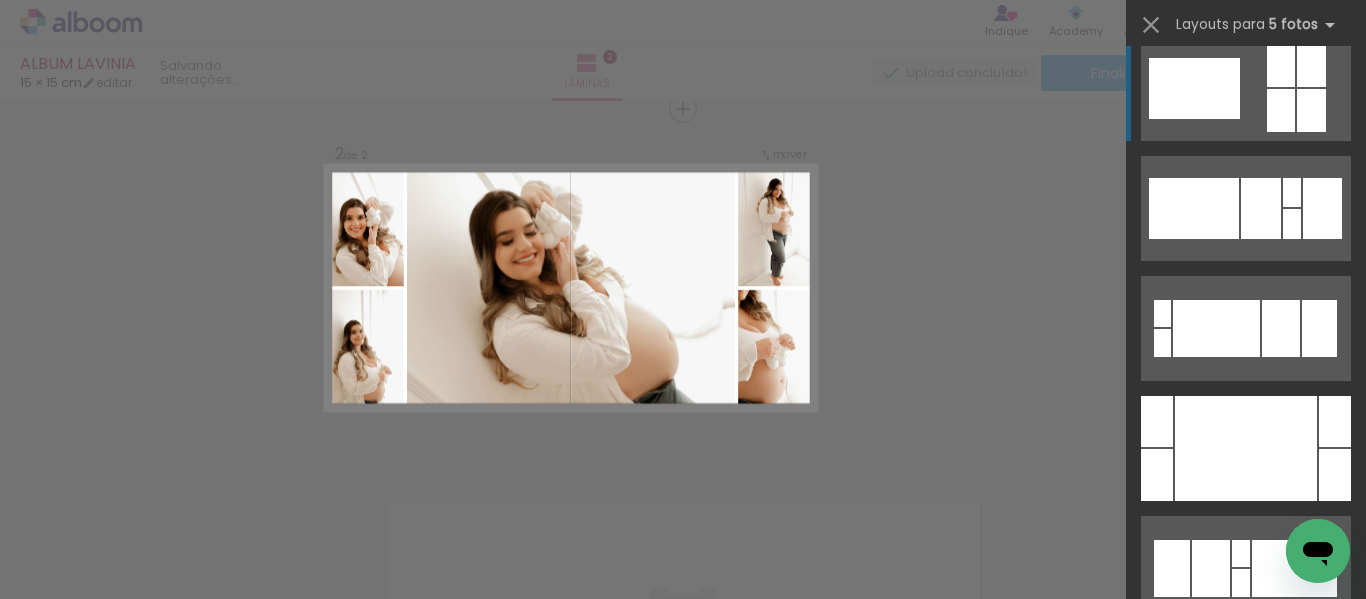 scroll, scrollTop: 0, scrollLeft: 0, axis: both 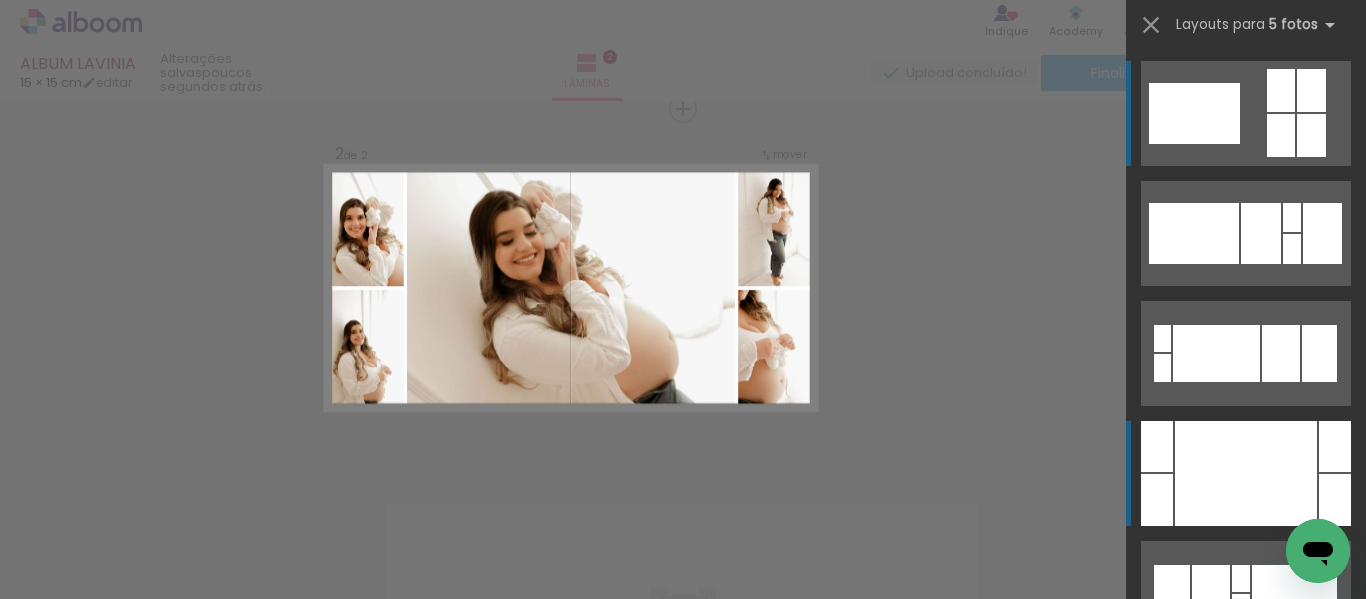 click at bounding box center [1246, 473] 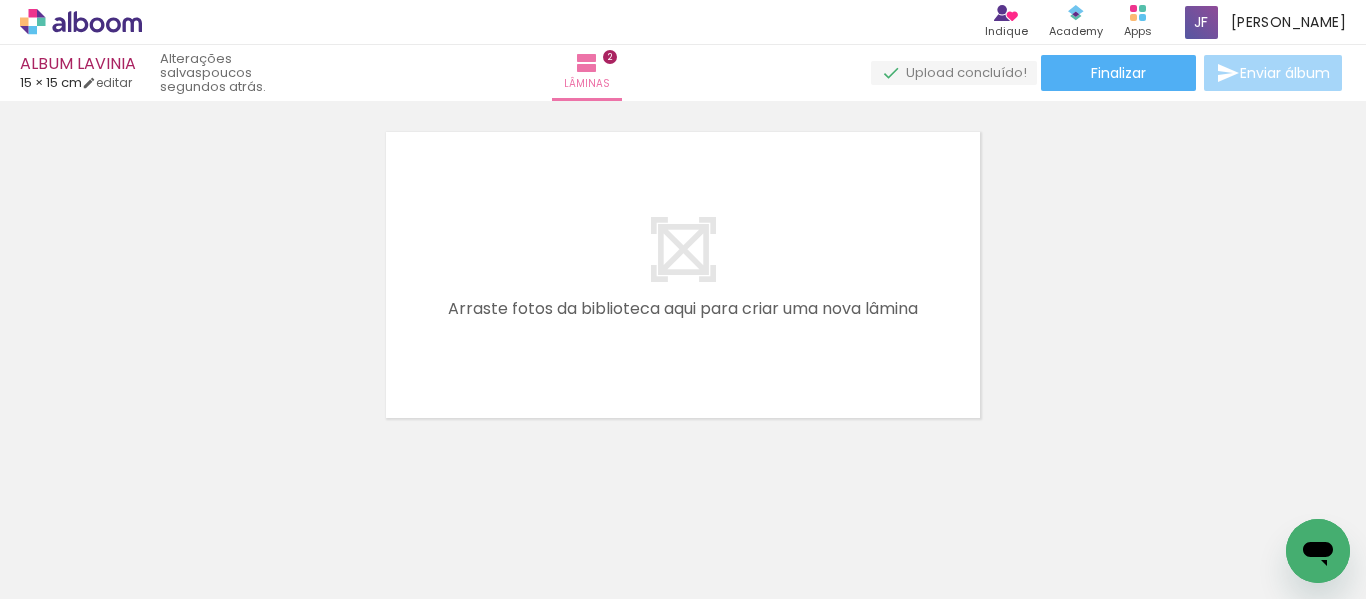 scroll, scrollTop: 754, scrollLeft: 0, axis: vertical 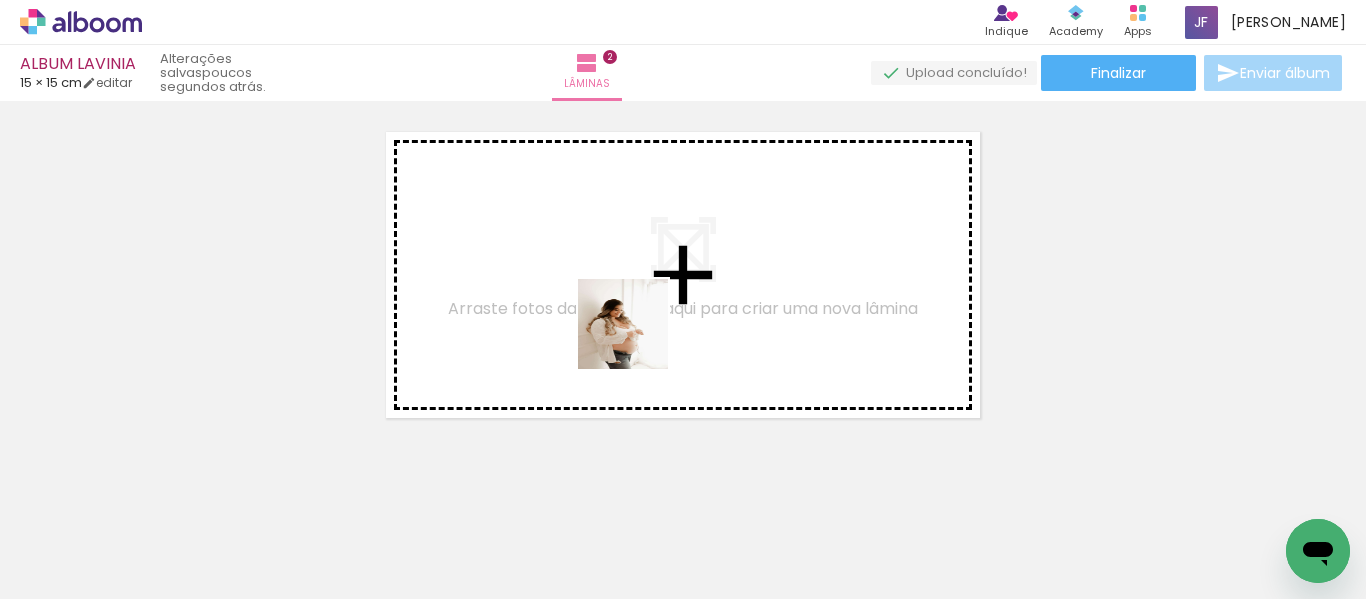 drag, startPoint x: 657, startPoint y: 533, endPoint x: 637, endPoint y: 315, distance: 218.91551 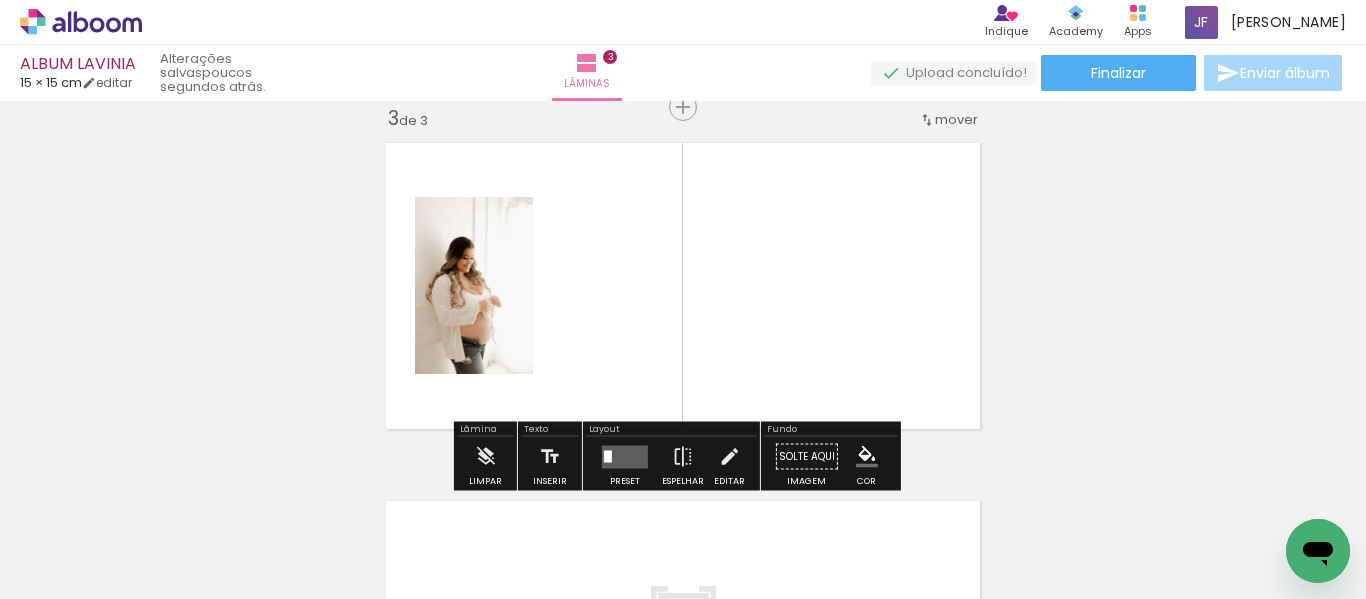 scroll, scrollTop: 741, scrollLeft: 0, axis: vertical 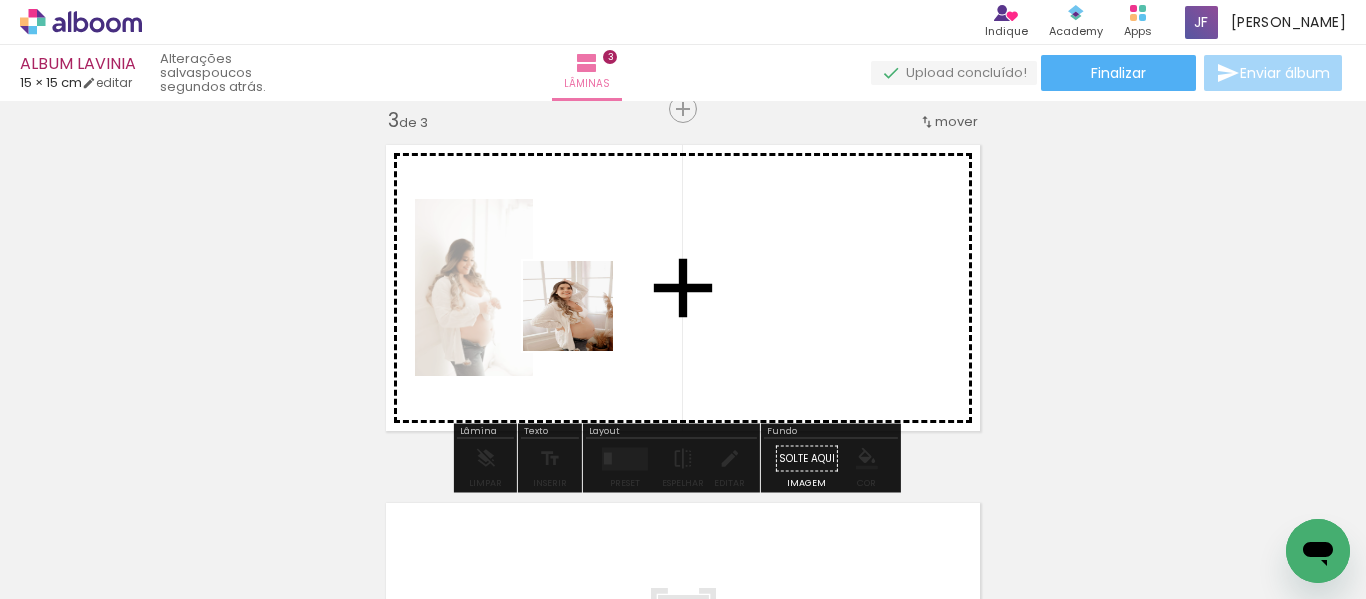 drag, startPoint x: 539, startPoint y: 514, endPoint x: 583, endPoint y: 322, distance: 196.97716 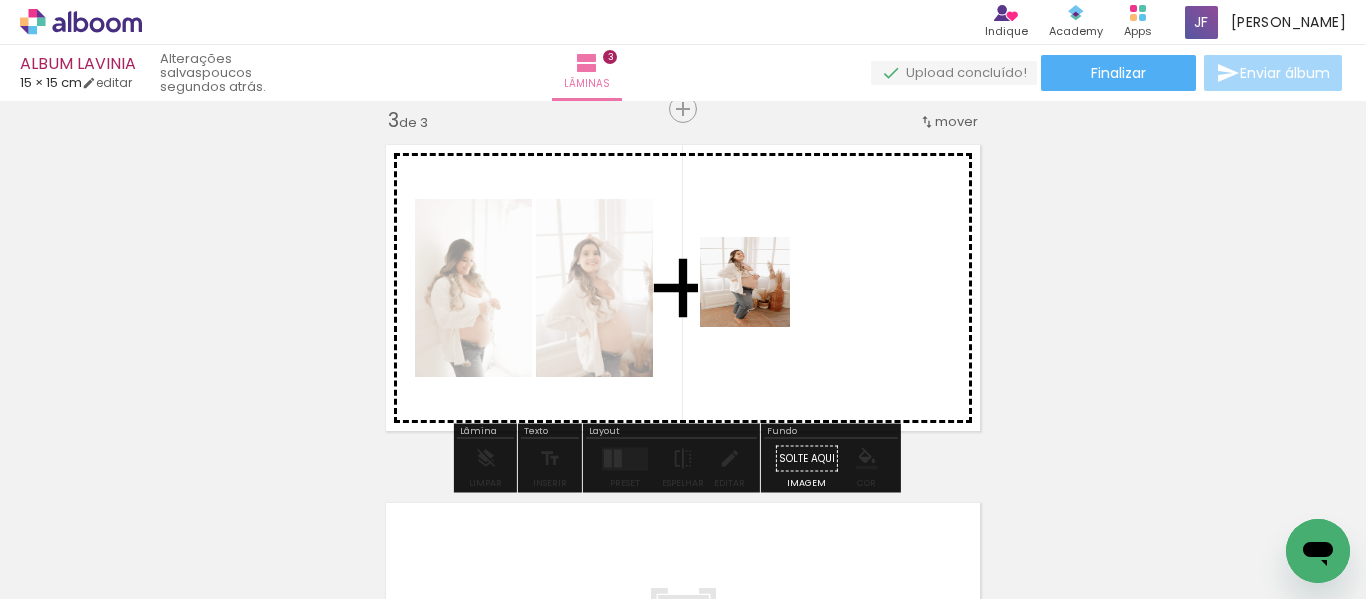 drag, startPoint x: 443, startPoint y: 525, endPoint x: 775, endPoint y: 289, distance: 407.3328 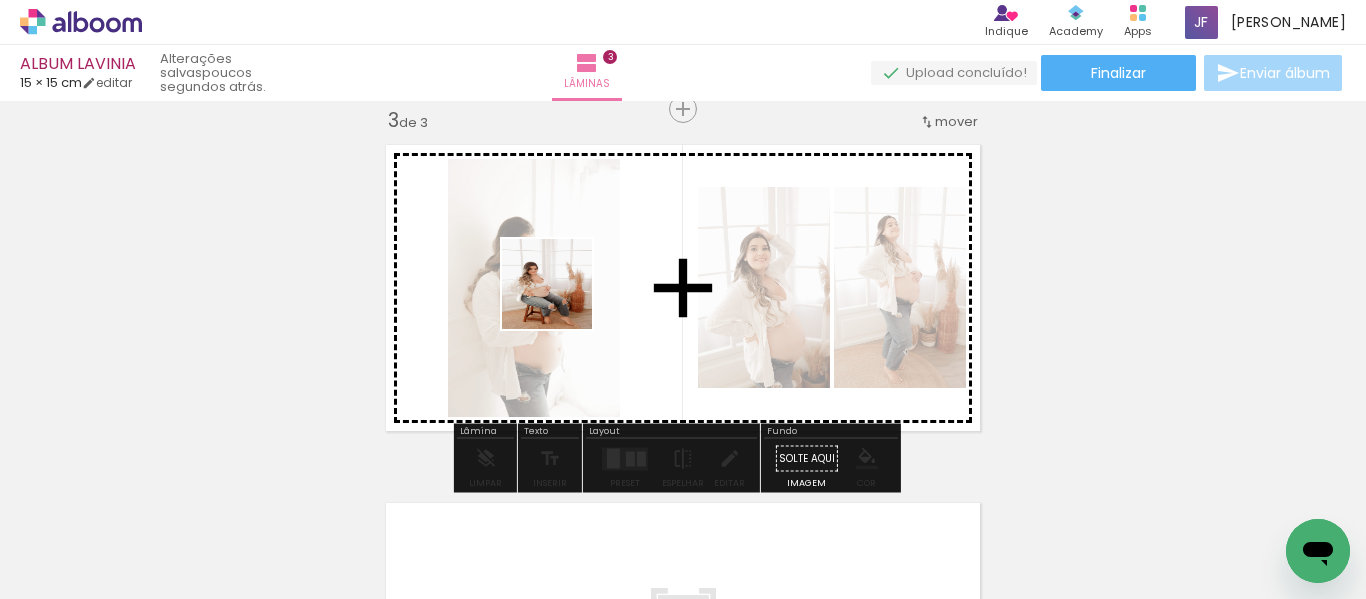 drag, startPoint x: 329, startPoint y: 528, endPoint x: 563, endPoint y: 299, distance: 327.40952 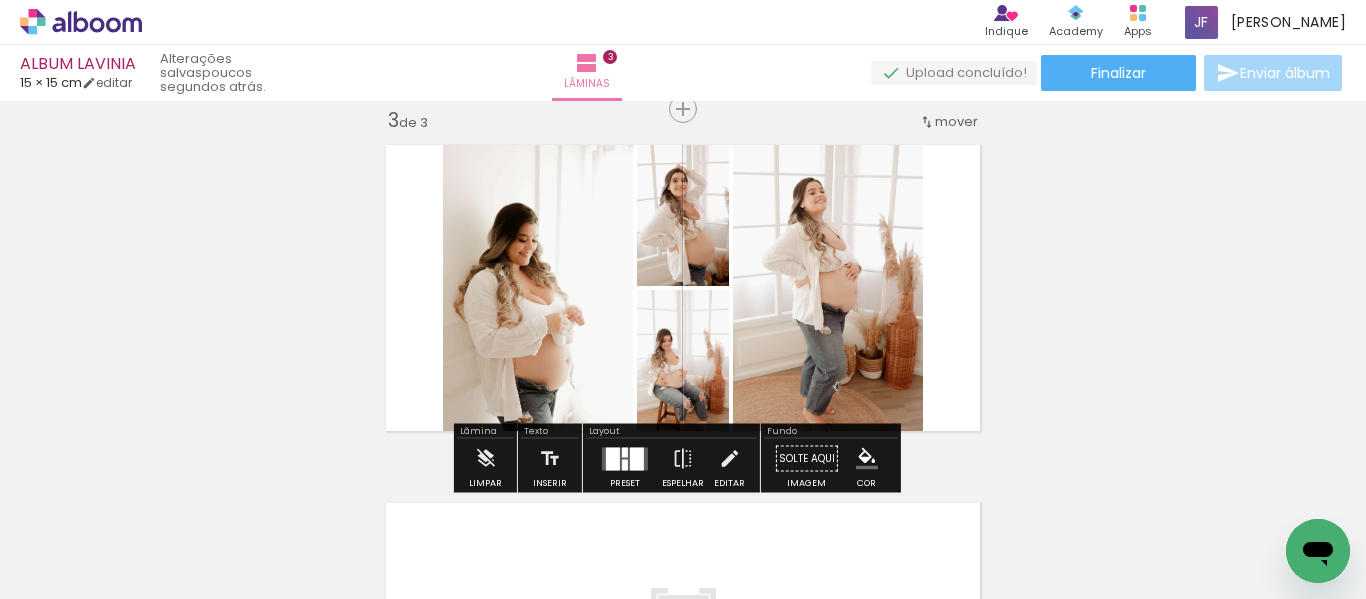 click at bounding box center [613, 458] 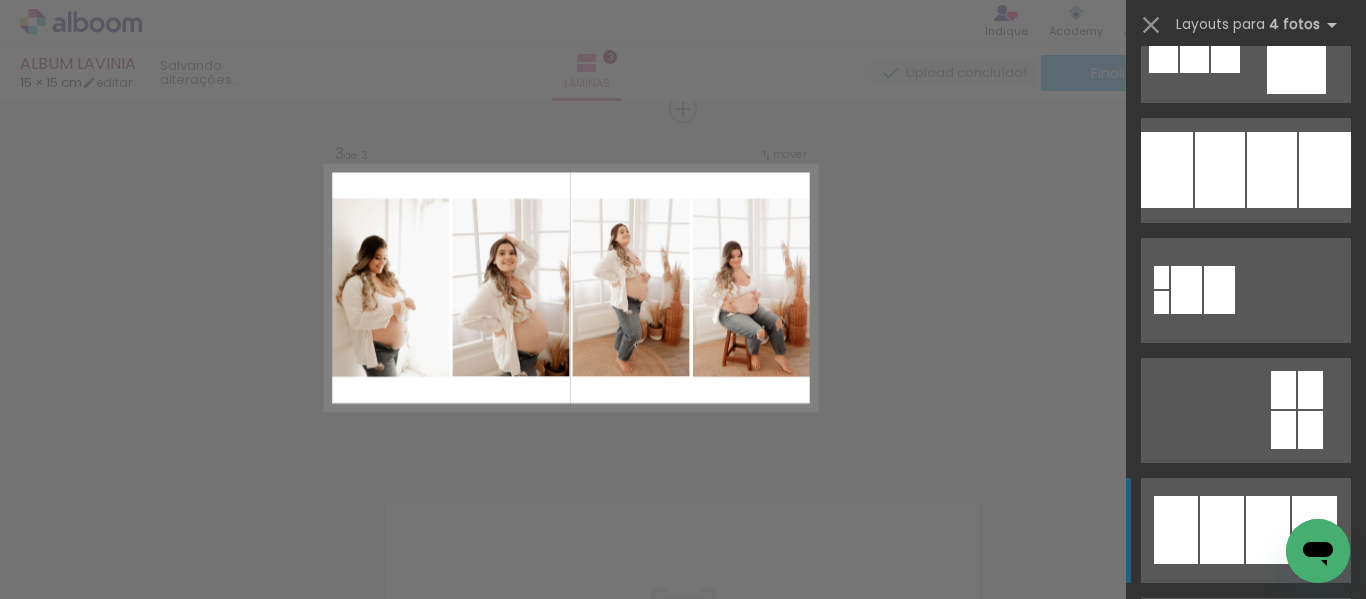 scroll, scrollTop: 2096, scrollLeft: 0, axis: vertical 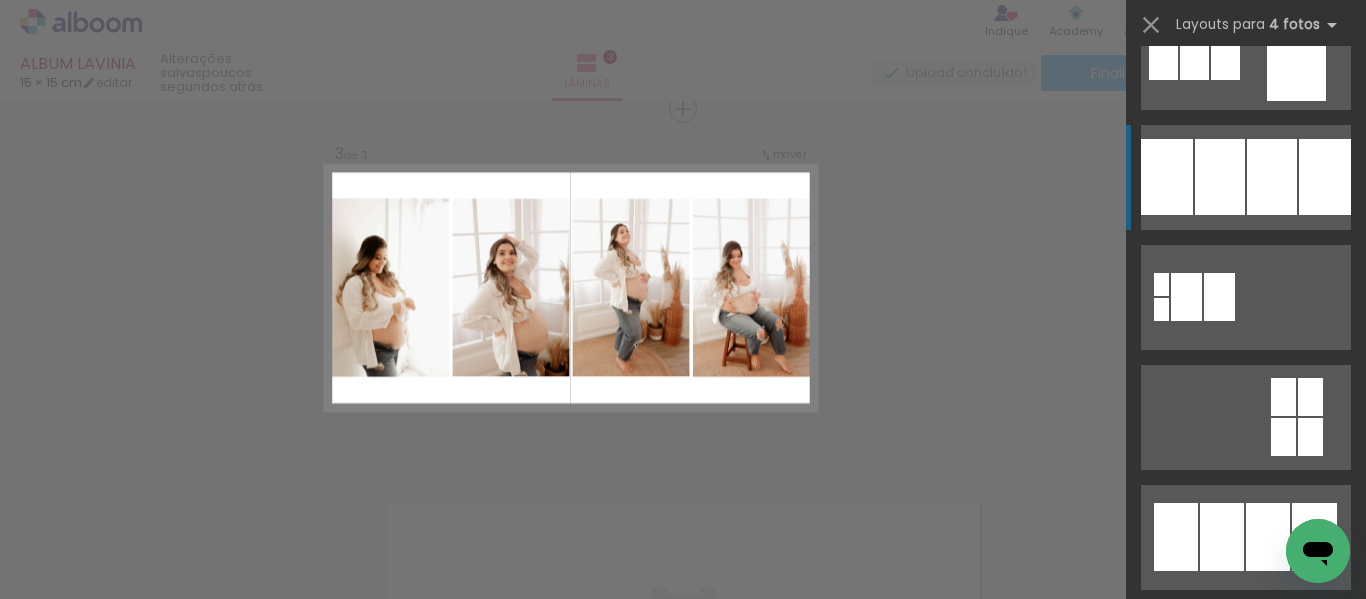 click at bounding box center [1276, 1002] 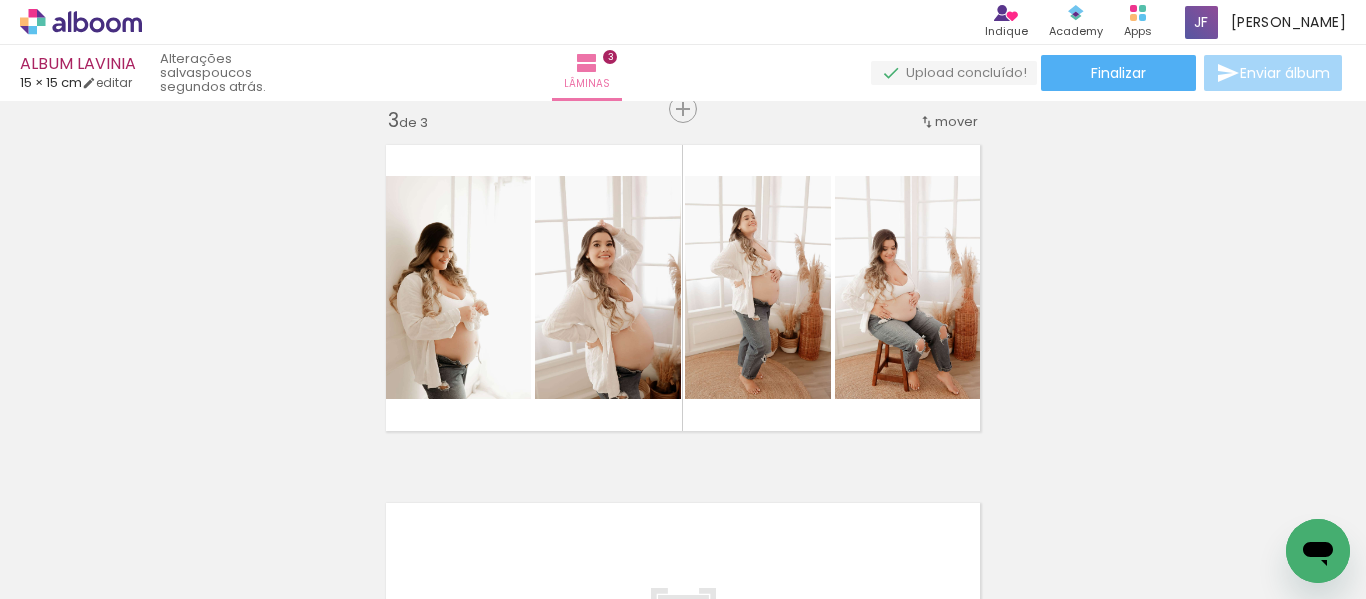 scroll, scrollTop: 0, scrollLeft: 909, axis: horizontal 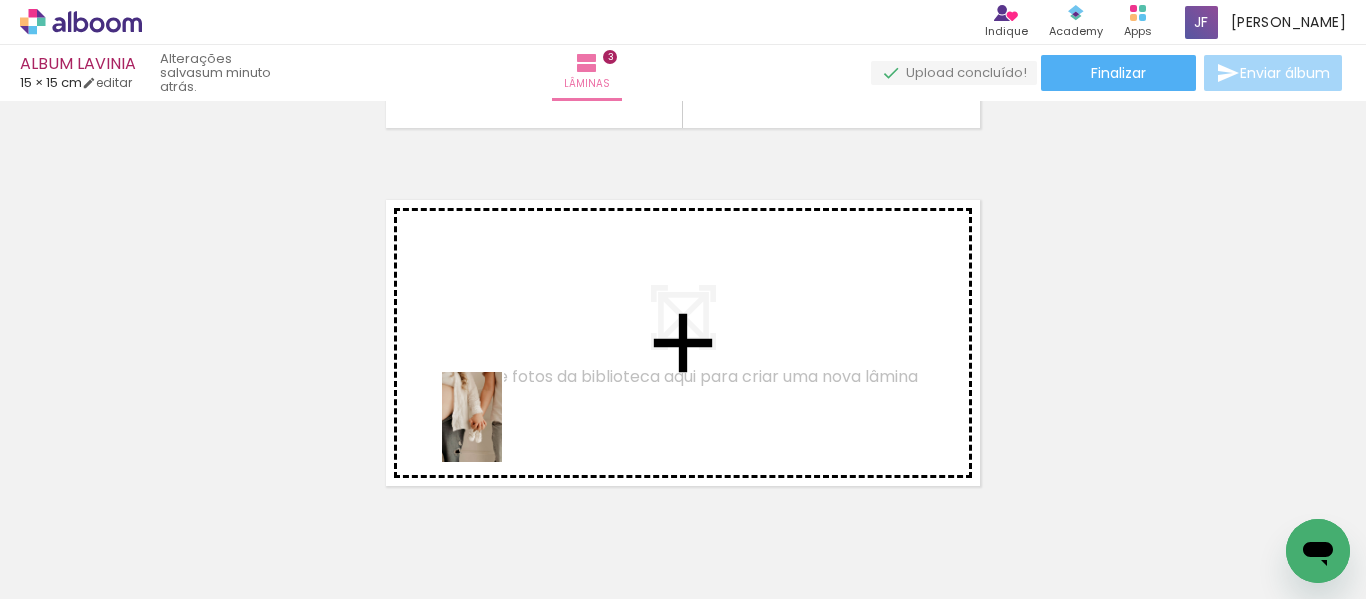 drag, startPoint x: 430, startPoint y: 541, endPoint x: 503, endPoint y: 432, distance: 131.18689 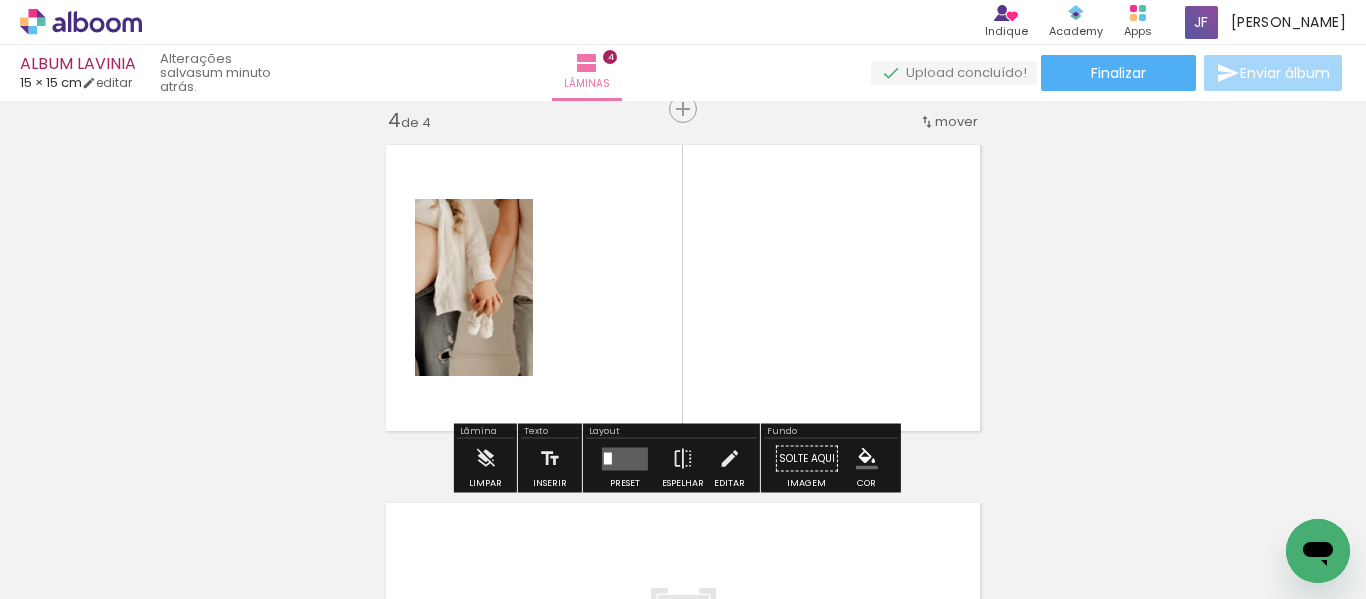 scroll, scrollTop: 1099, scrollLeft: 0, axis: vertical 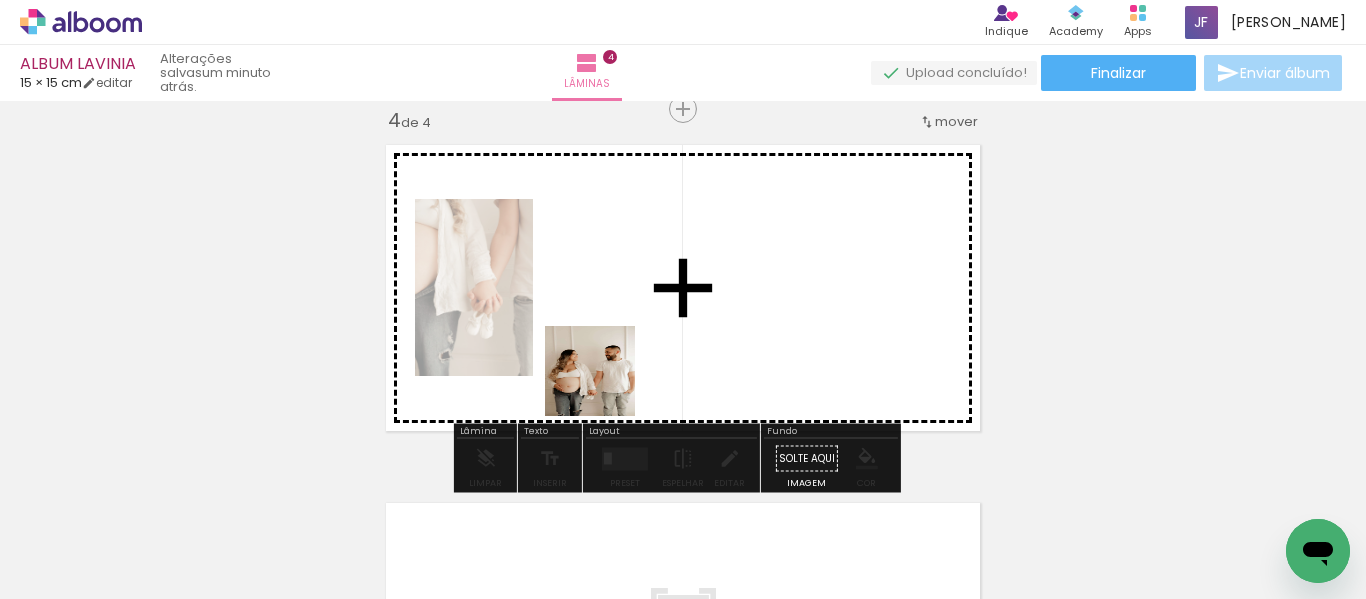 drag, startPoint x: 560, startPoint y: 540, endPoint x: 623, endPoint y: 357, distance: 193.5407 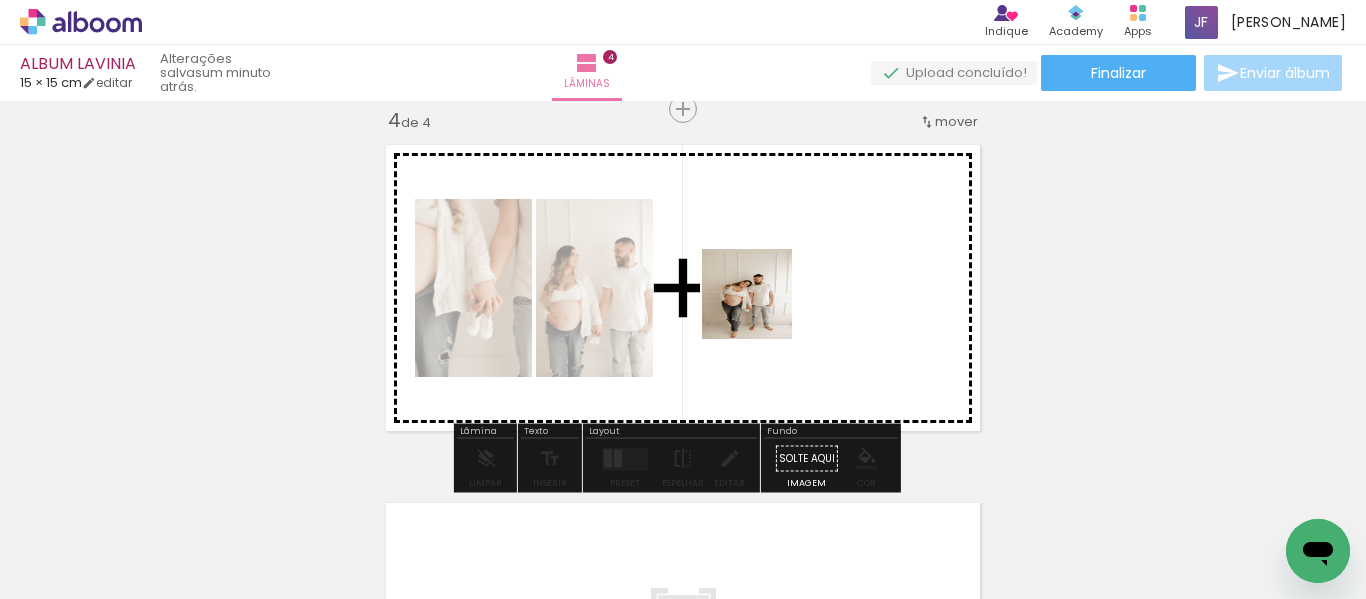 drag, startPoint x: 647, startPoint y: 537, endPoint x: 762, endPoint y: 309, distance: 255.36053 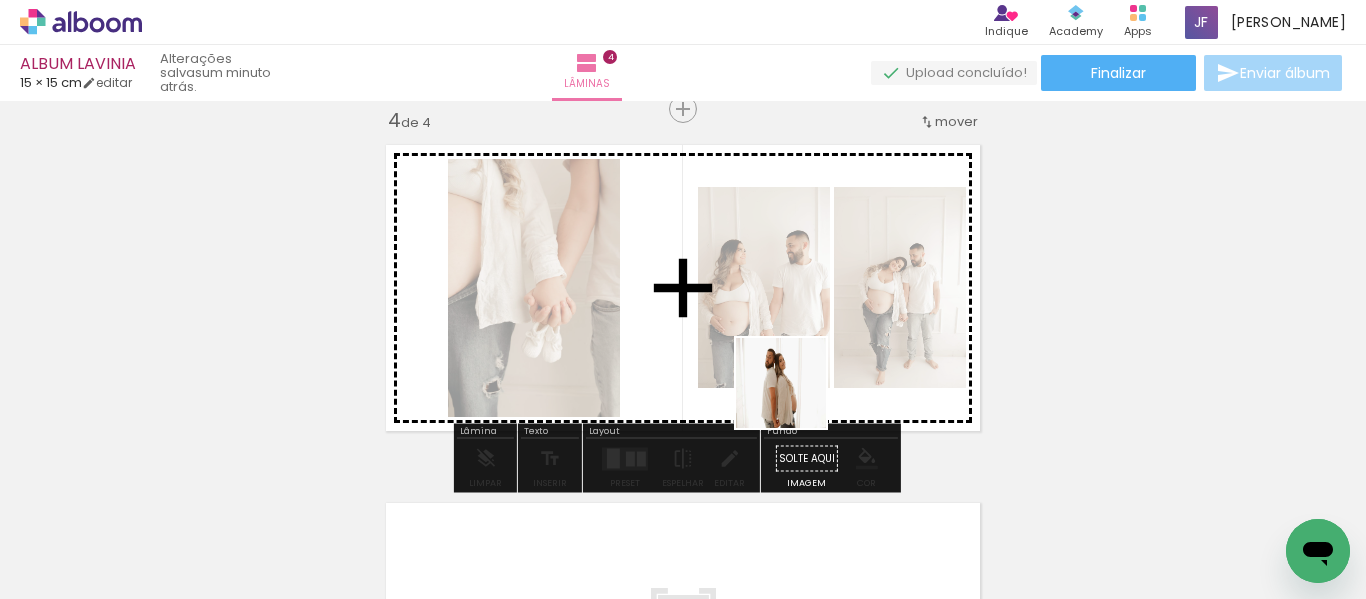drag, startPoint x: 1224, startPoint y: 546, endPoint x: 694, endPoint y: 369, distance: 558.77454 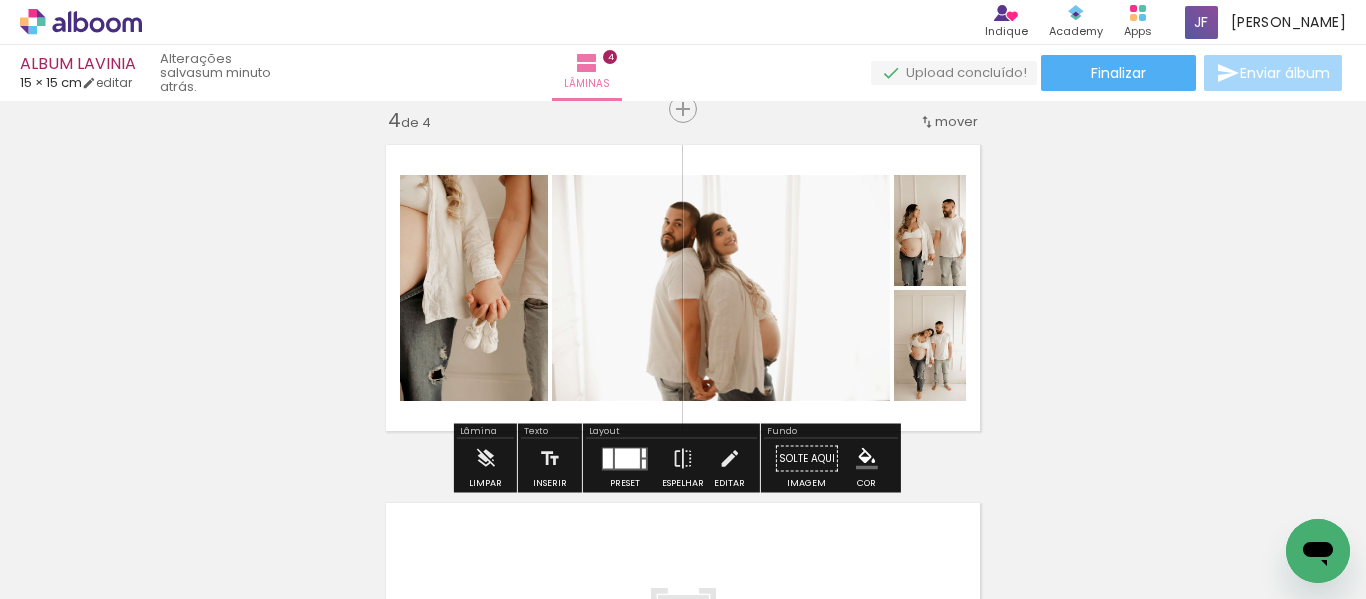 click at bounding box center [627, 458] 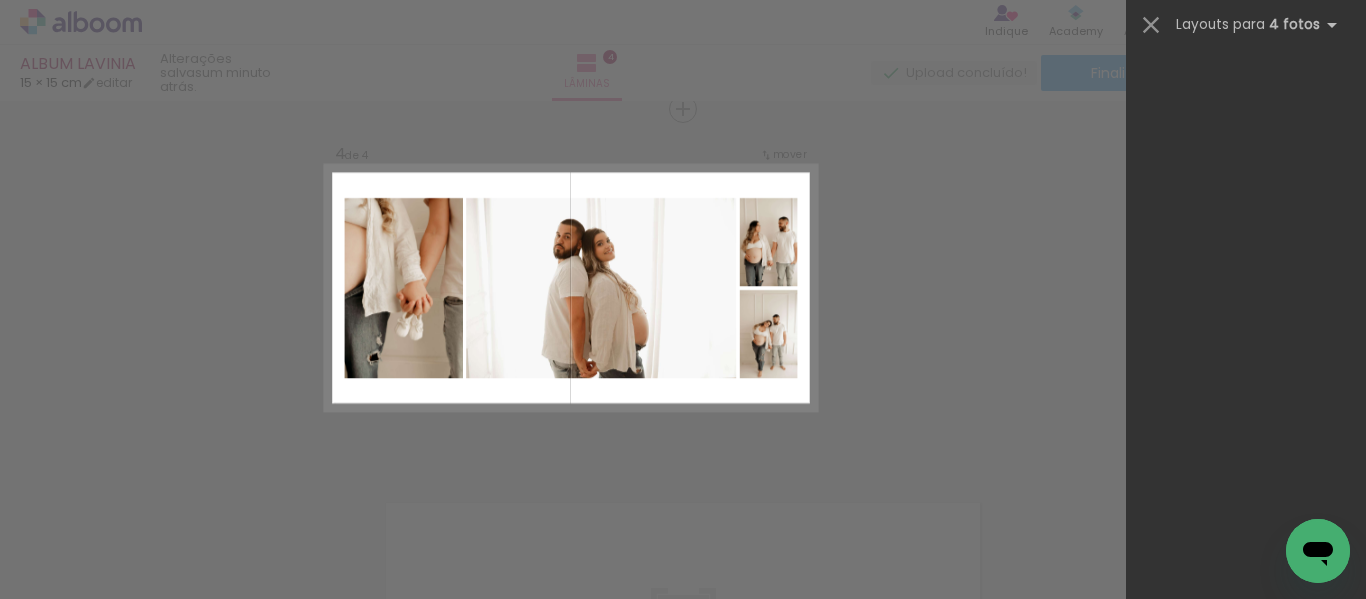 scroll, scrollTop: 0, scrollLeft: 0, axis: both 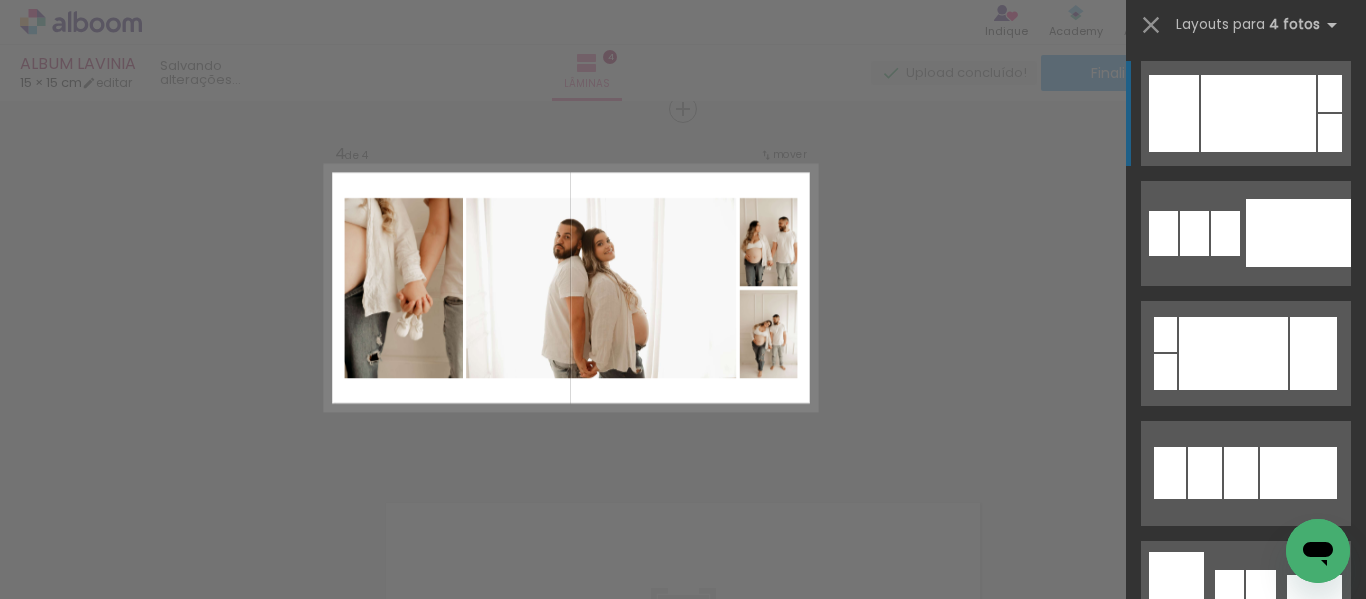 click on "Confirmar Cancelar" at bounding box center (683, -79) 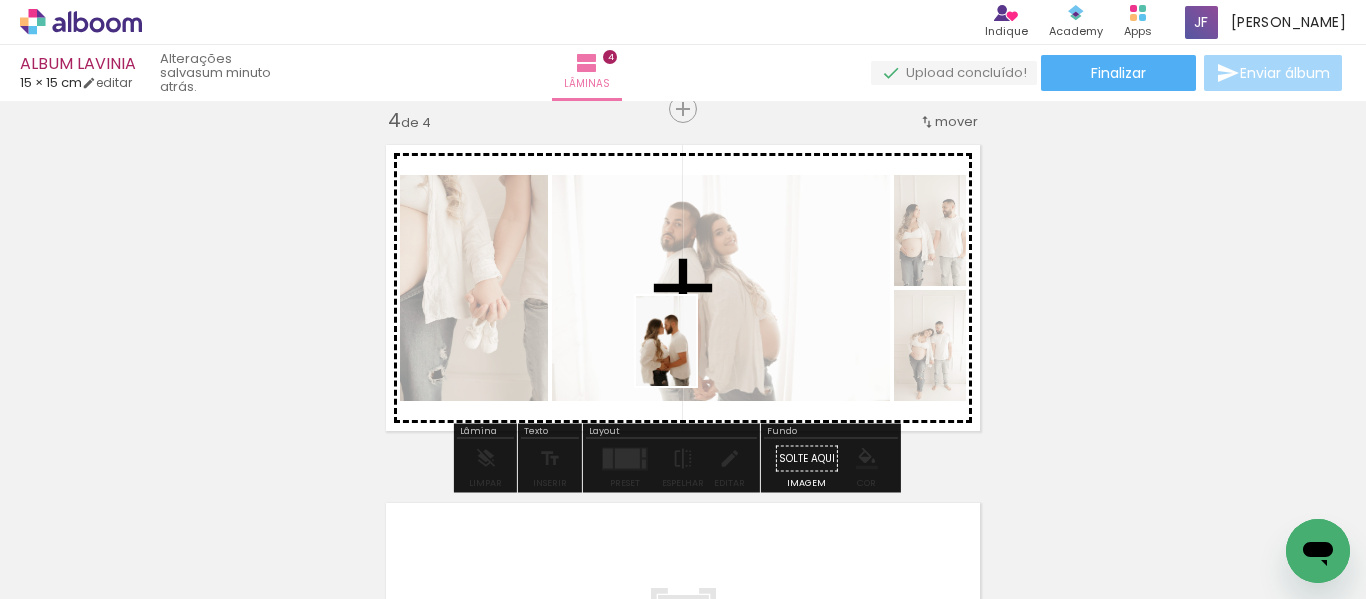 drag, startPoint x: 737, startPoint y: 521, endPoint x: 695, endPoint y: 355, distance: 171.23083 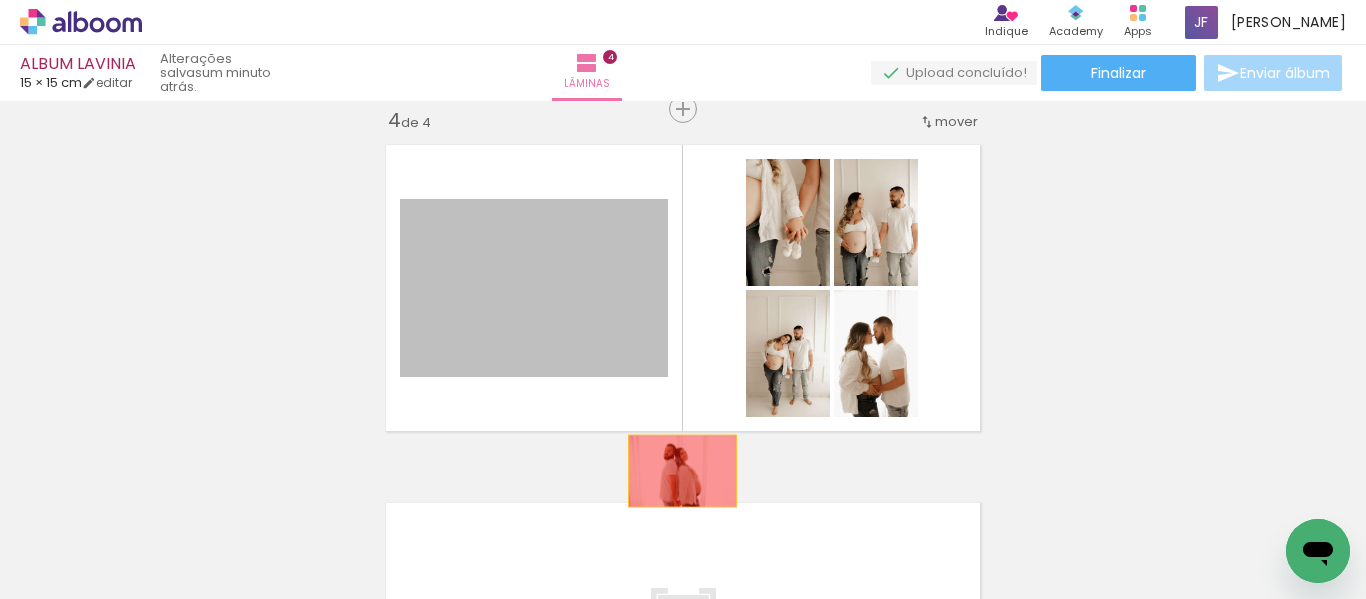 drag, startPoint x: 620, startPoint y: 296, endPoint x: 676, endPoint y: 518, distance: 228.95415 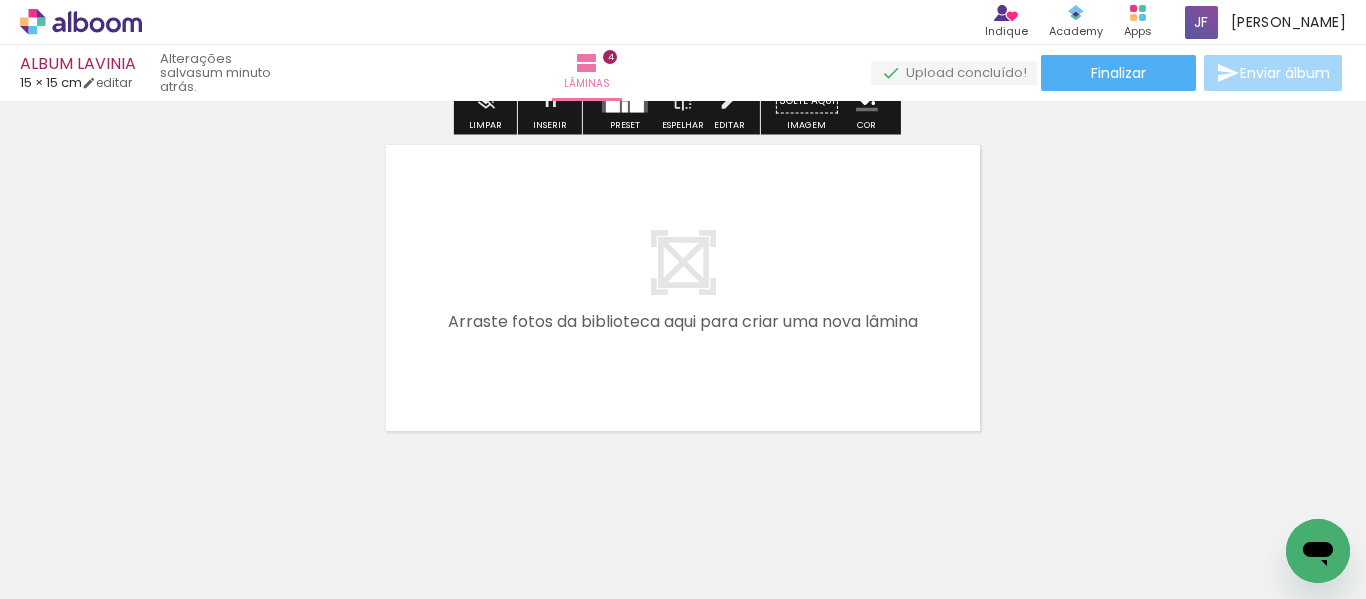 scroll, scrollTop: 1461, scrollLeft: 0, axis: vertical 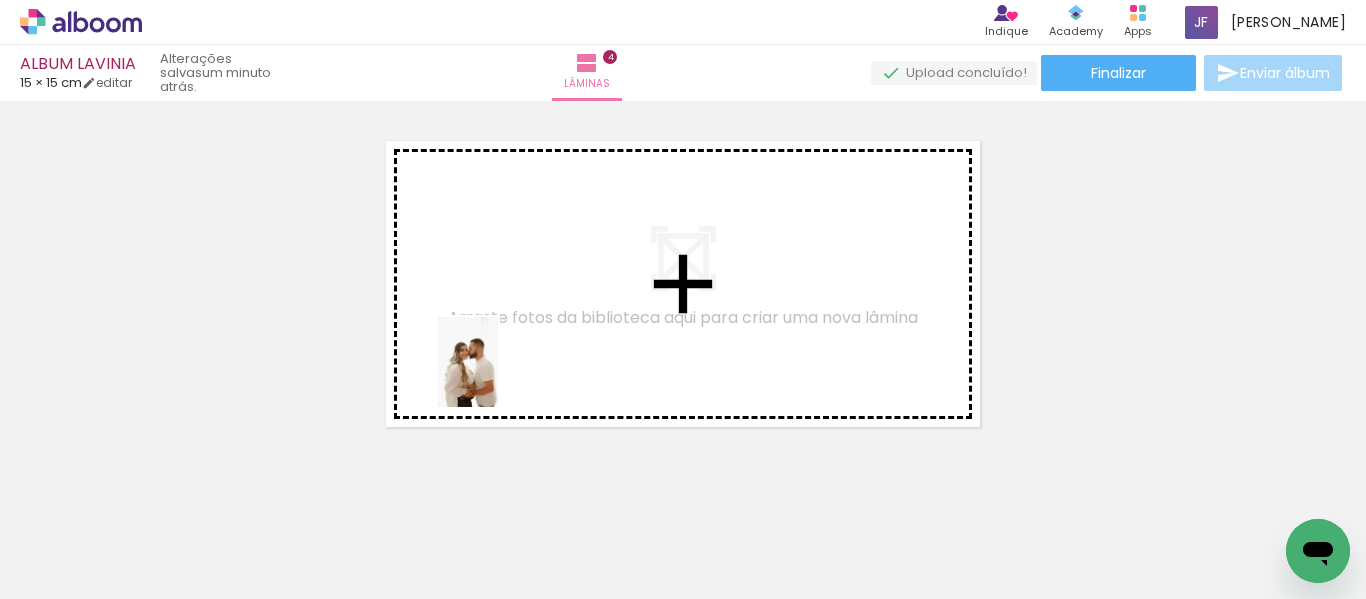 drag, startPoint x: 303, startPoint y: 532, endPoint x: 499, endPoint y: 375, distance: 251.12746 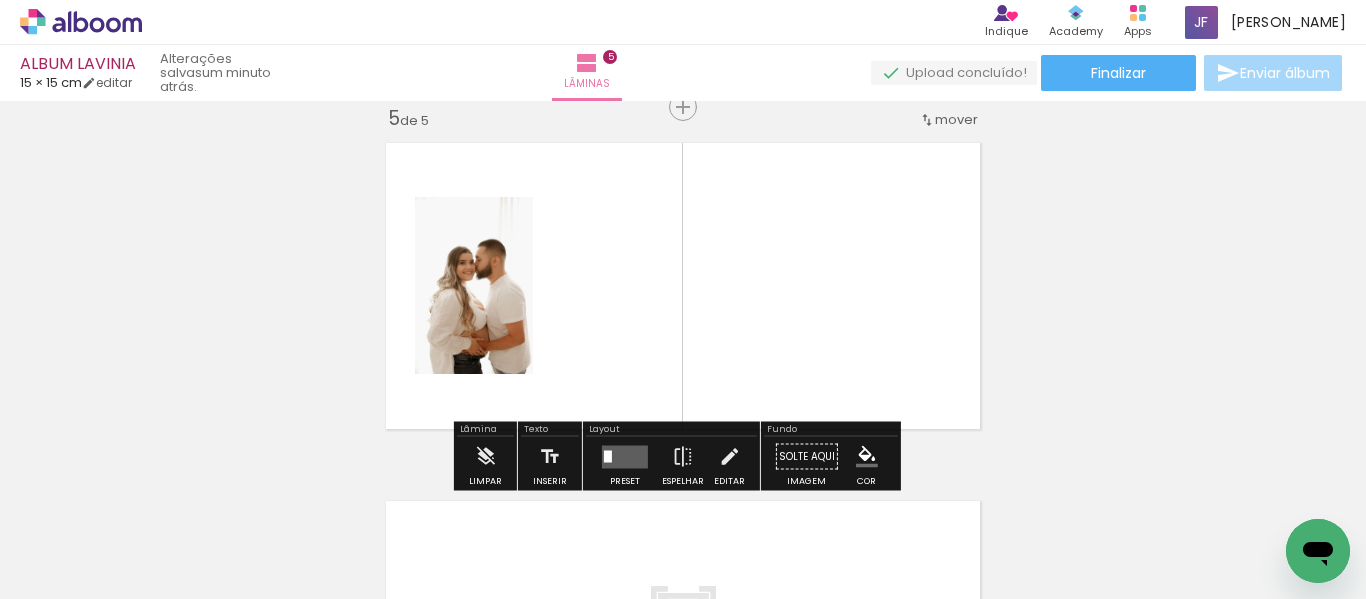 scroll, scrollTop: 1457, scrollLeft: 0, axis: vertical 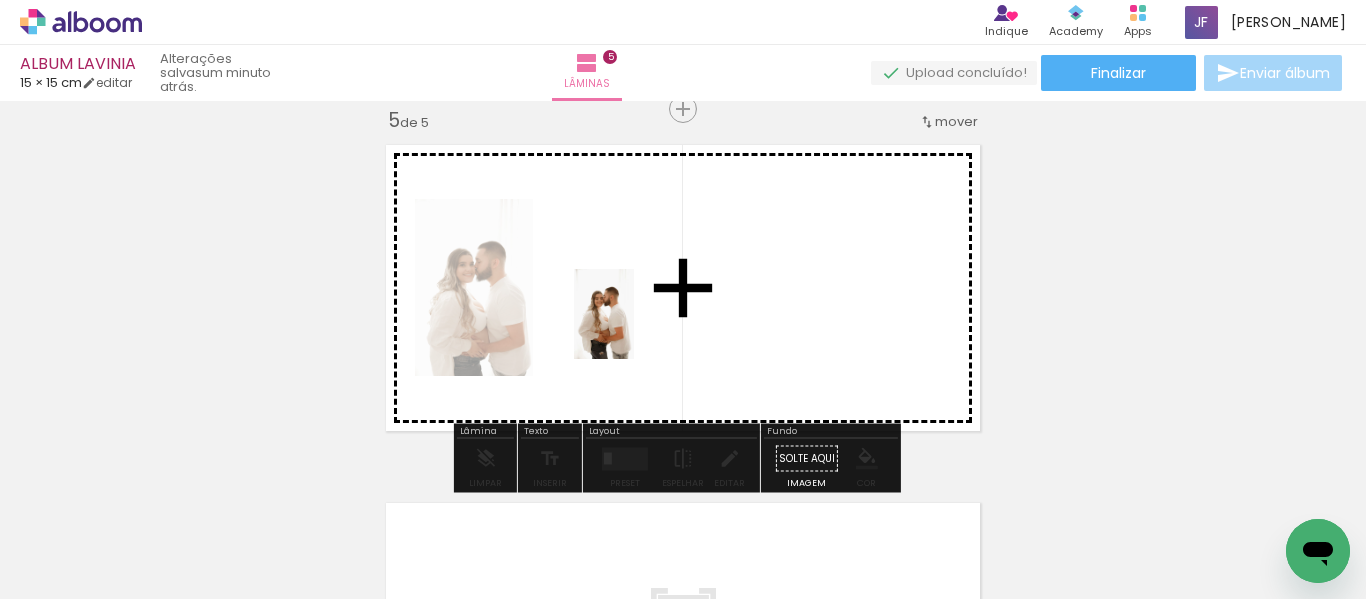 drag, startPoint x: 480, startPoint y: 483, endPoint x: 634, endPoint y: 328, distance: 218.49715 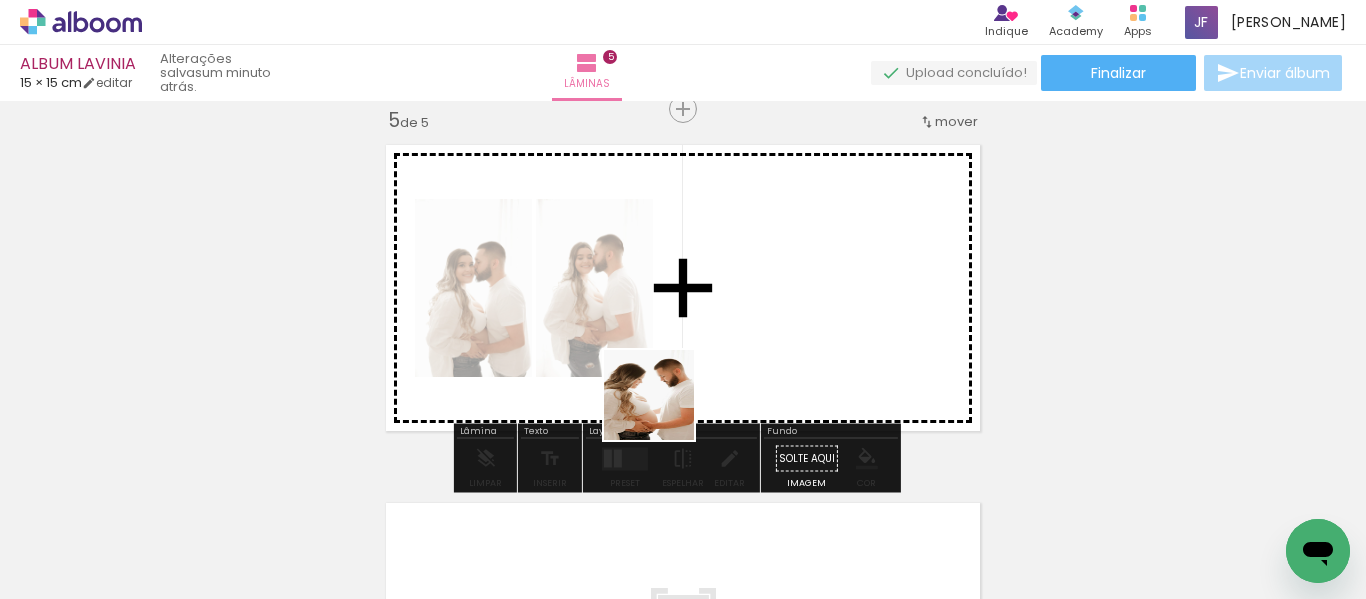 drag, startPoint x: 536, startPoint y: 562, endPoint x: 733, endPoint y: 344, distance: 293.82477 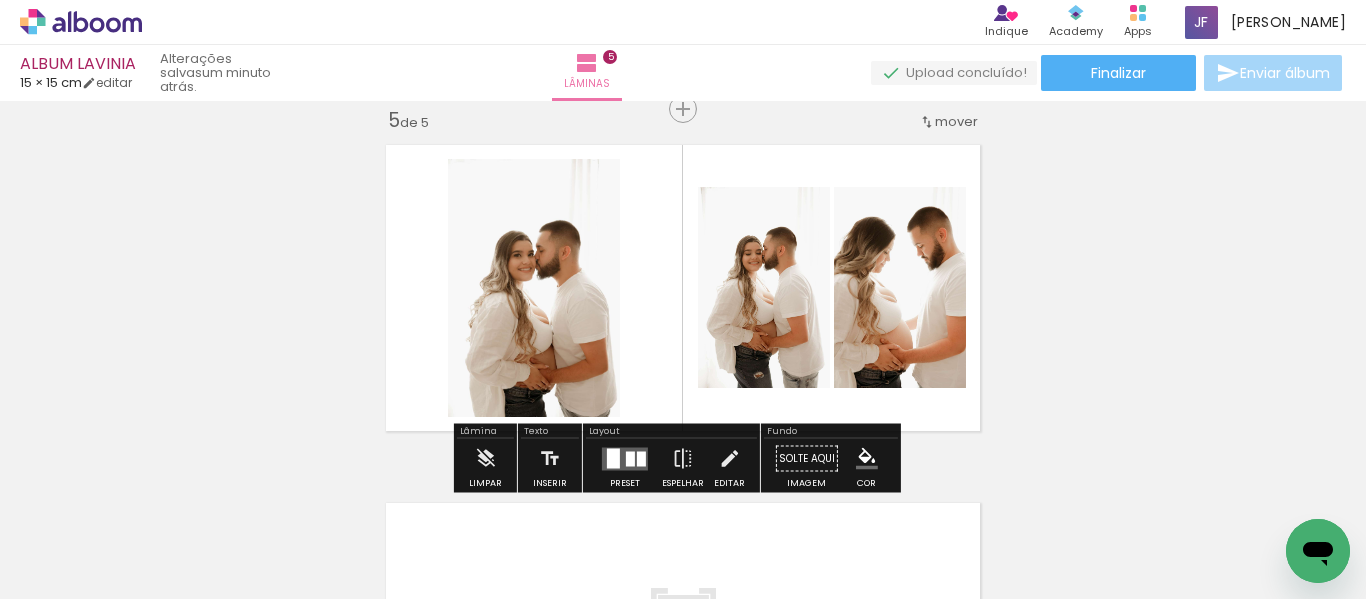 drag, startPoint x: 754, startPoint y: 532, endPoint x: 679, endPoint y: 325, distance: 220.16812 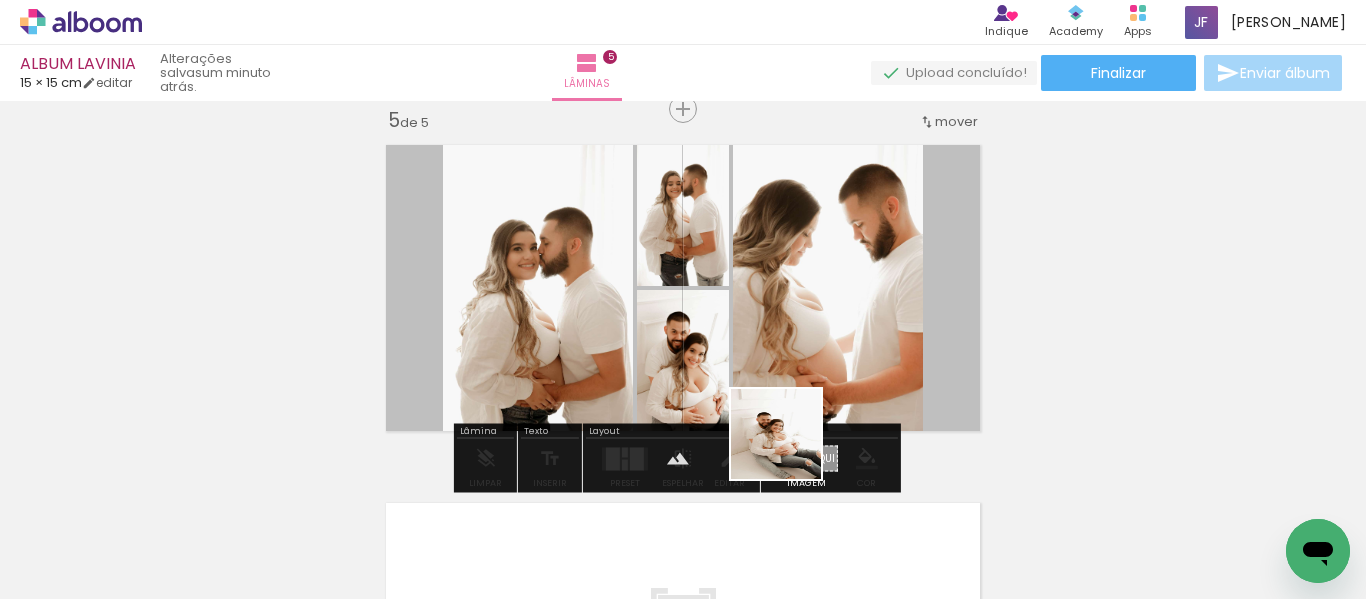 drag, startPoint x: 842, startPoint y: 524, endPoint x: 711, endPoint y: 254, distance: 300.10165 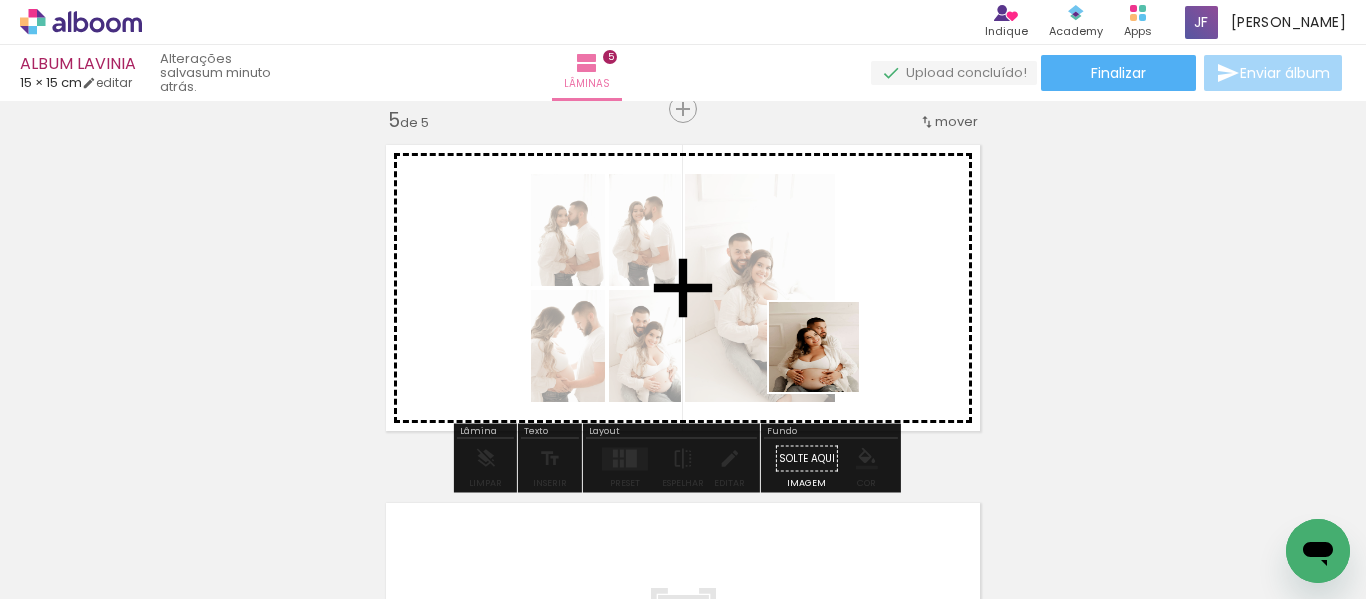 drag, startPoint x: 895, startPoint y: 441, endPoint x: 750, endPoint y: 218, distance: 265.99625 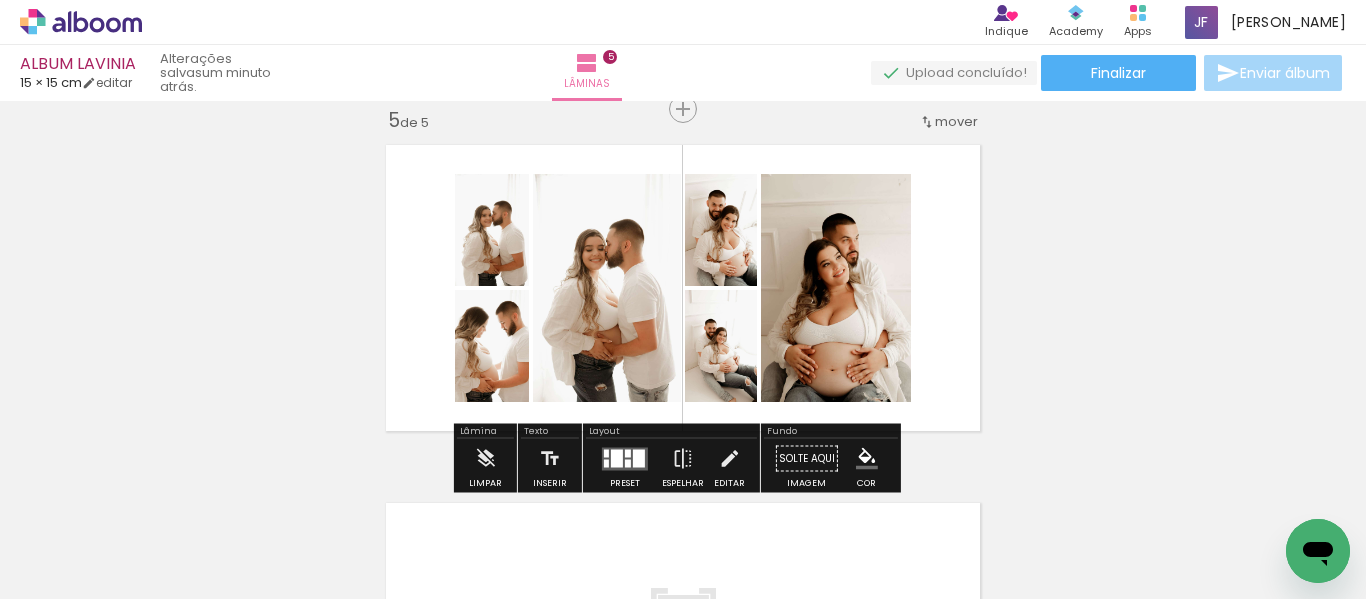 click at bounding box center [628, 453] 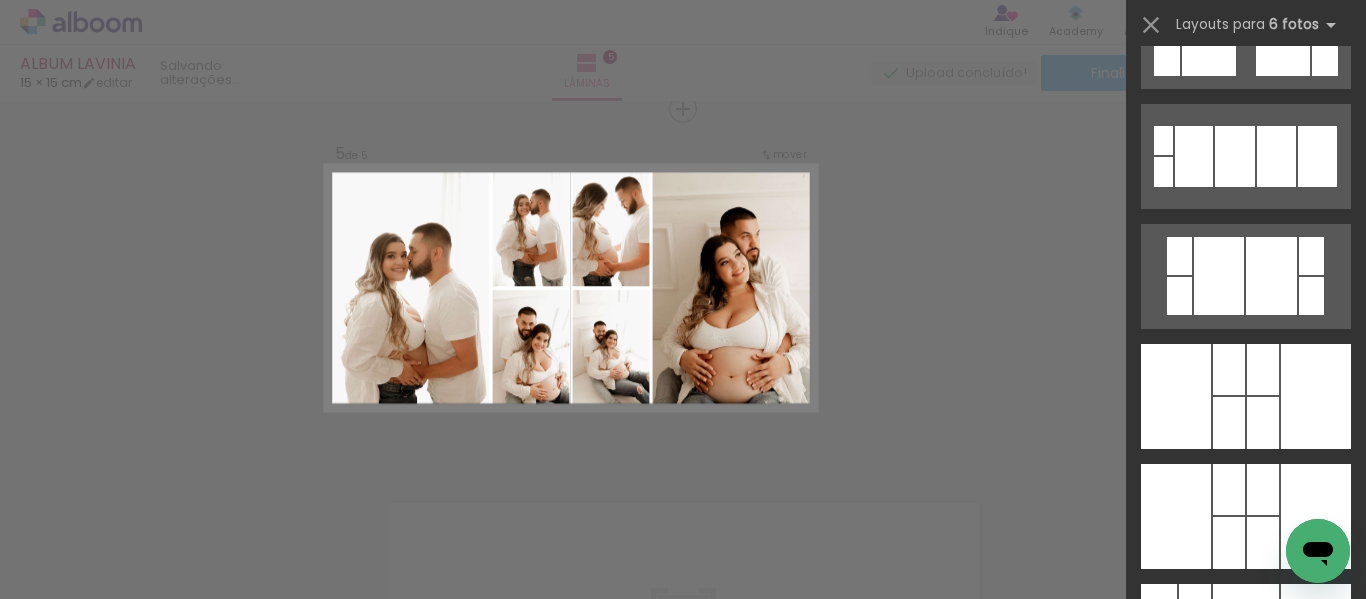 scroll, scrollTop: 1878, scrollLeft: 0, axis: vertical 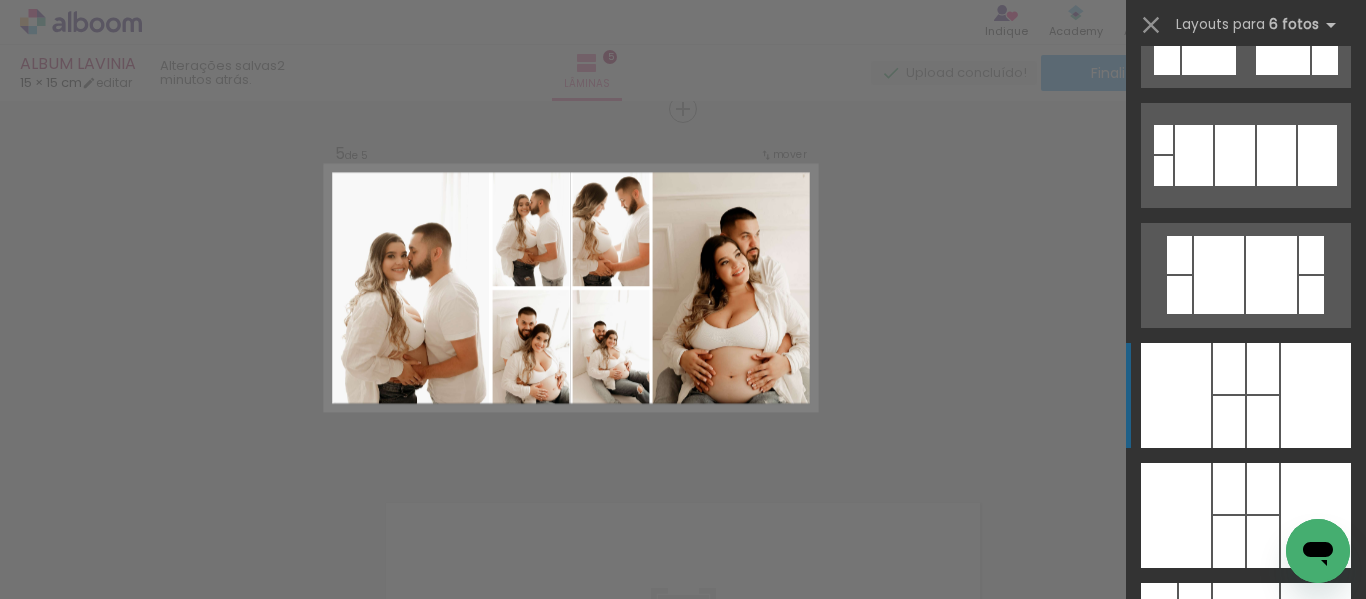 click at bounding box center [1176, -112] 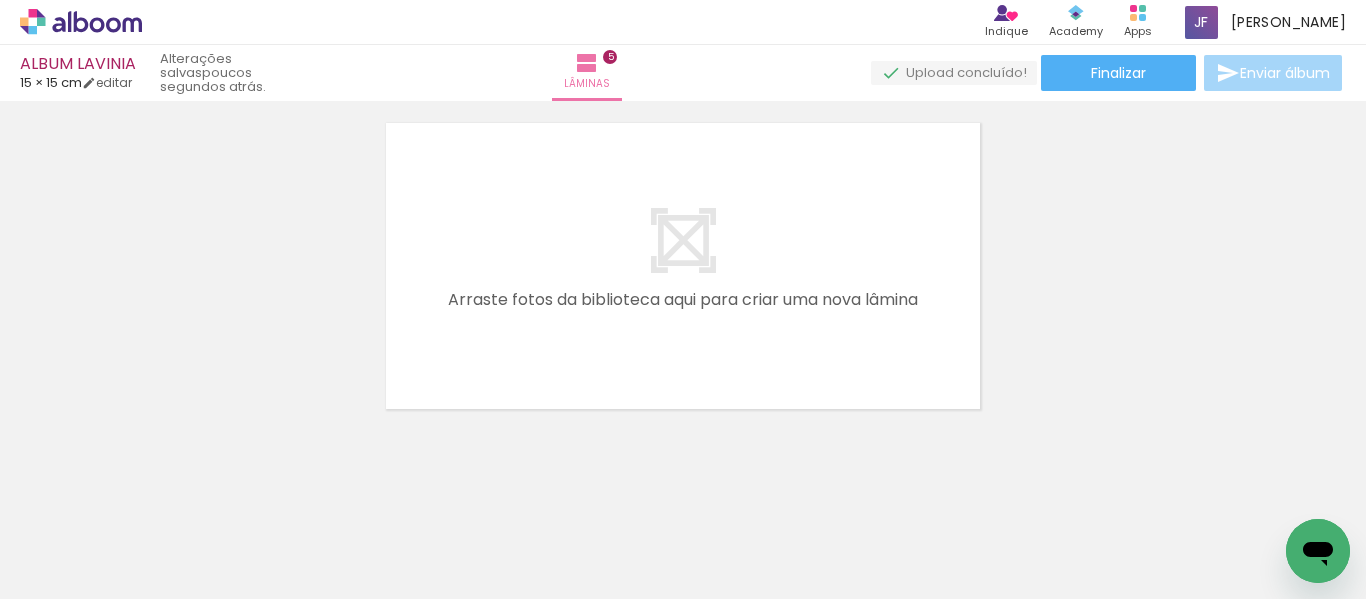 scroll, scrollTop: 1853, scrollLeft: 0, axis: vertical 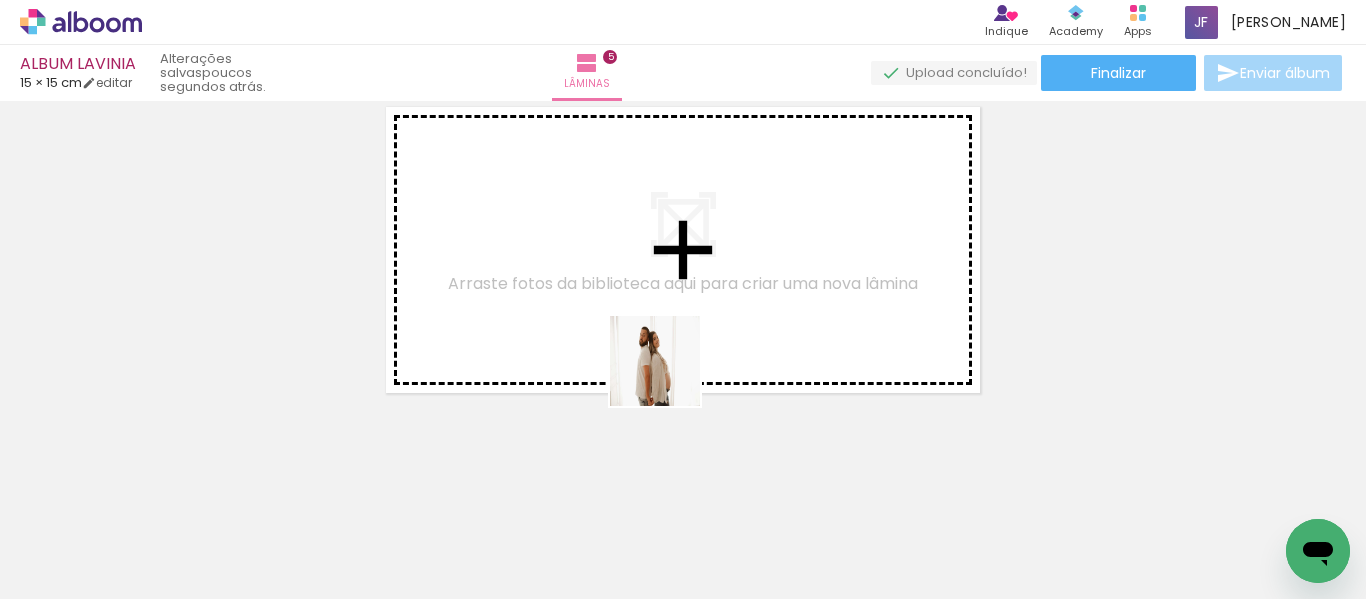 drag, startPoint x: 668, startPoint y: 532, endPoint x: 672, endPoint y: 328, distance: 204.03922 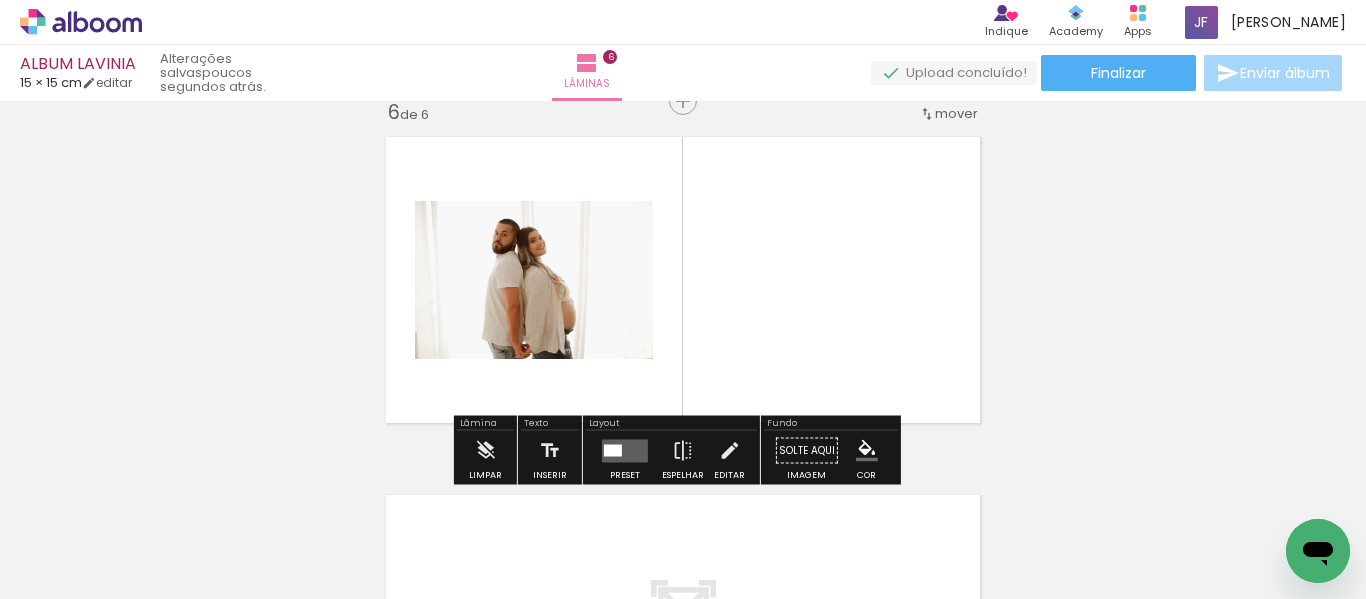scroll, scrollTop: 1815, scrollLeft: 0, axis: vertical 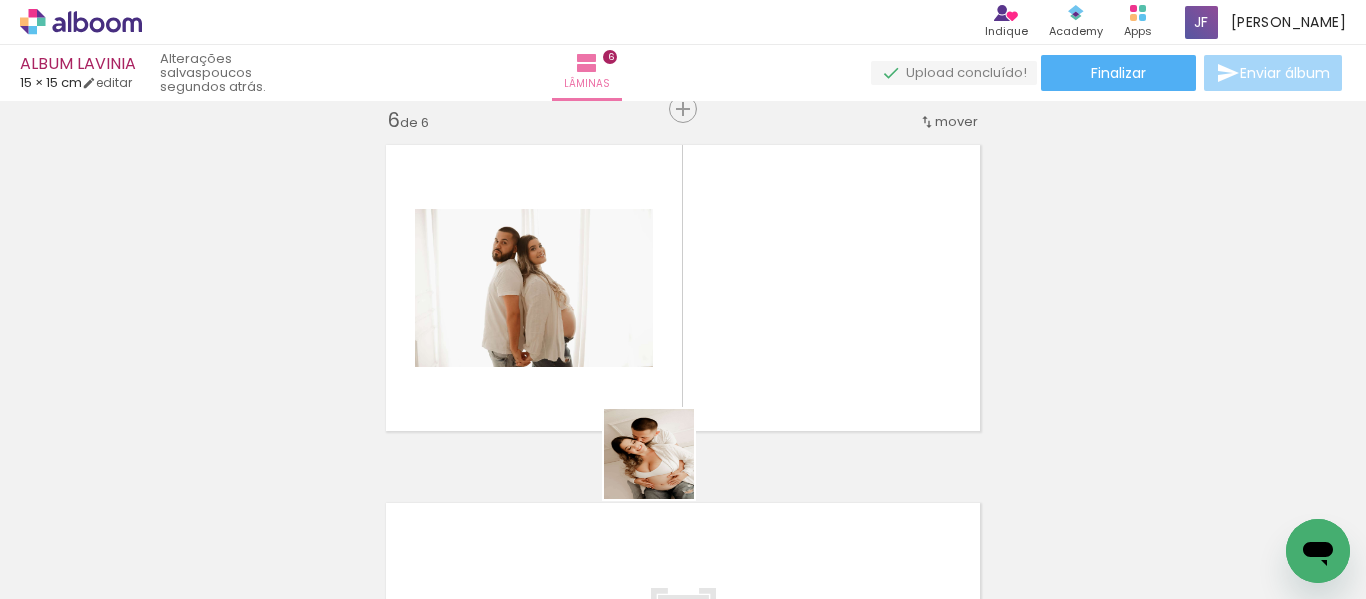 drag, startPoint x: 664, startPoint y: 537, endPoint x: 661, endPoint y: 421, distance: 116.03879 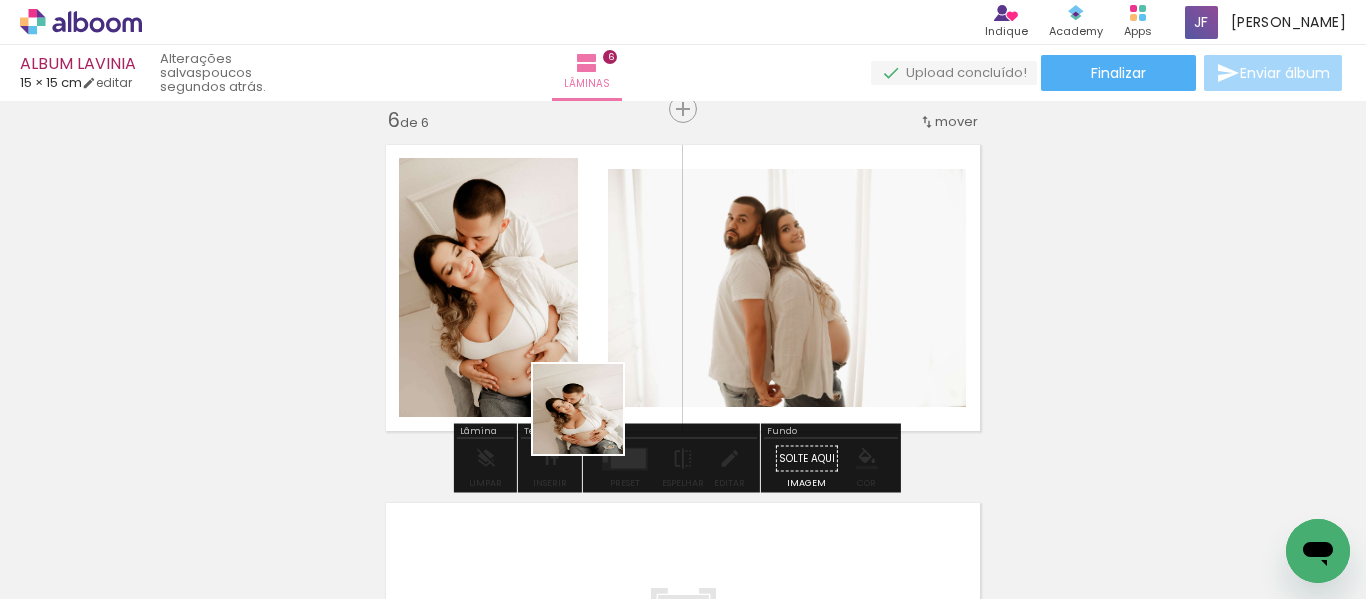 drag, startPoint x: 575, startPoint y: 549, endPoint x: 596, endPoint y: 400, distance: 150.4726 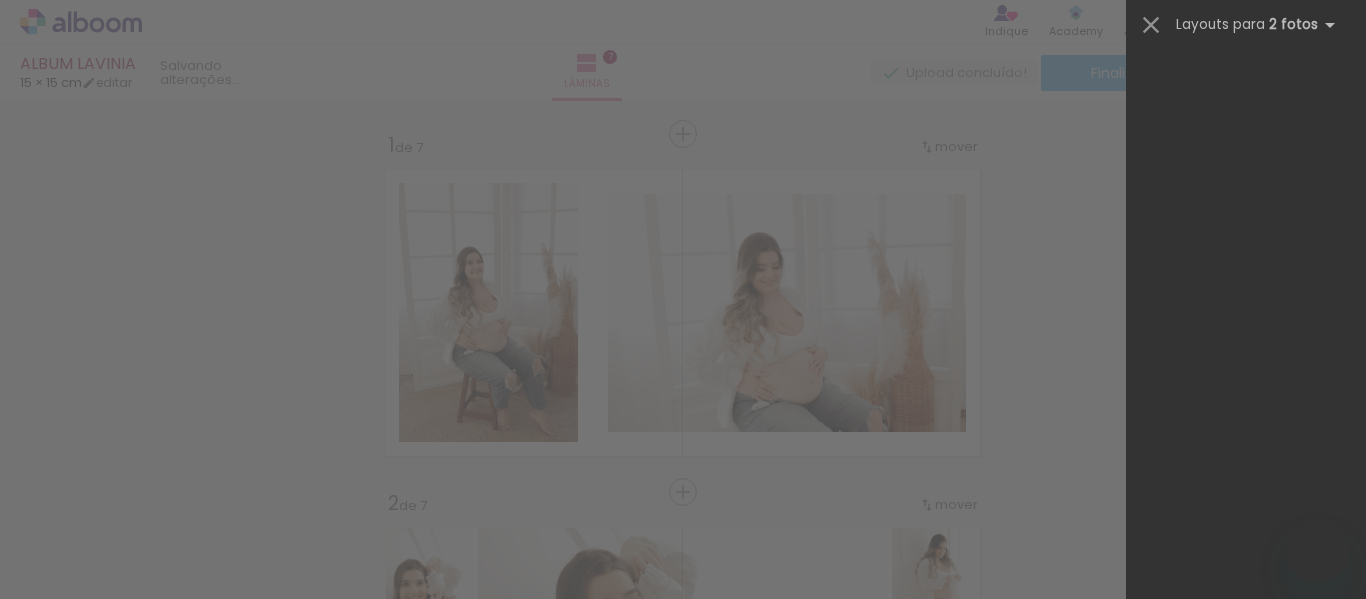 scroll, scrollTop: 0, scrollLeft: 0, axis: both 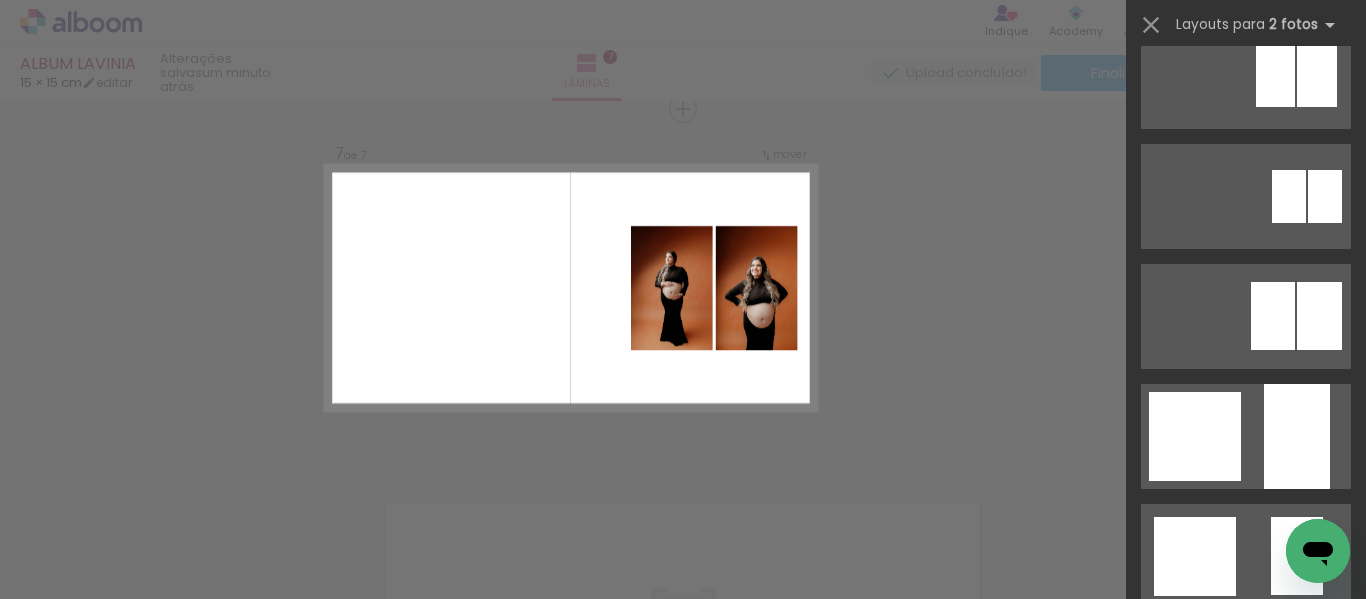 click on "Confirmar Cancelar" at bounding box center [683, -616] 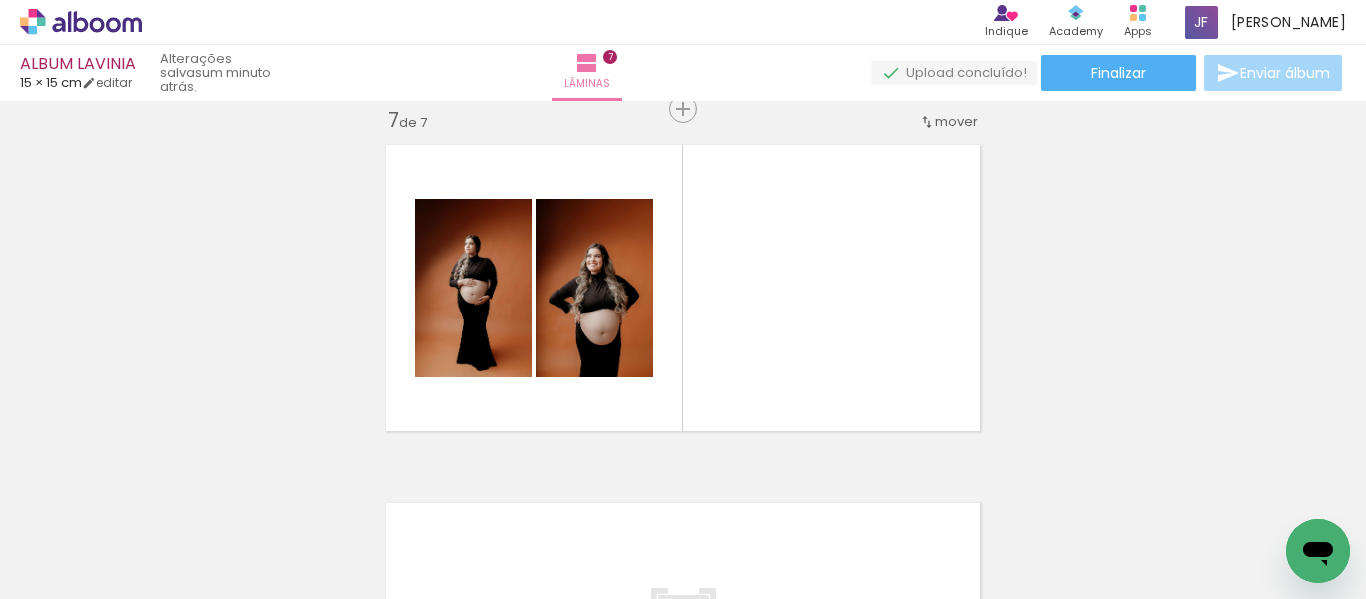 scroll, scrollTop: 0, scrollLeft: 2529, axis: horizontal 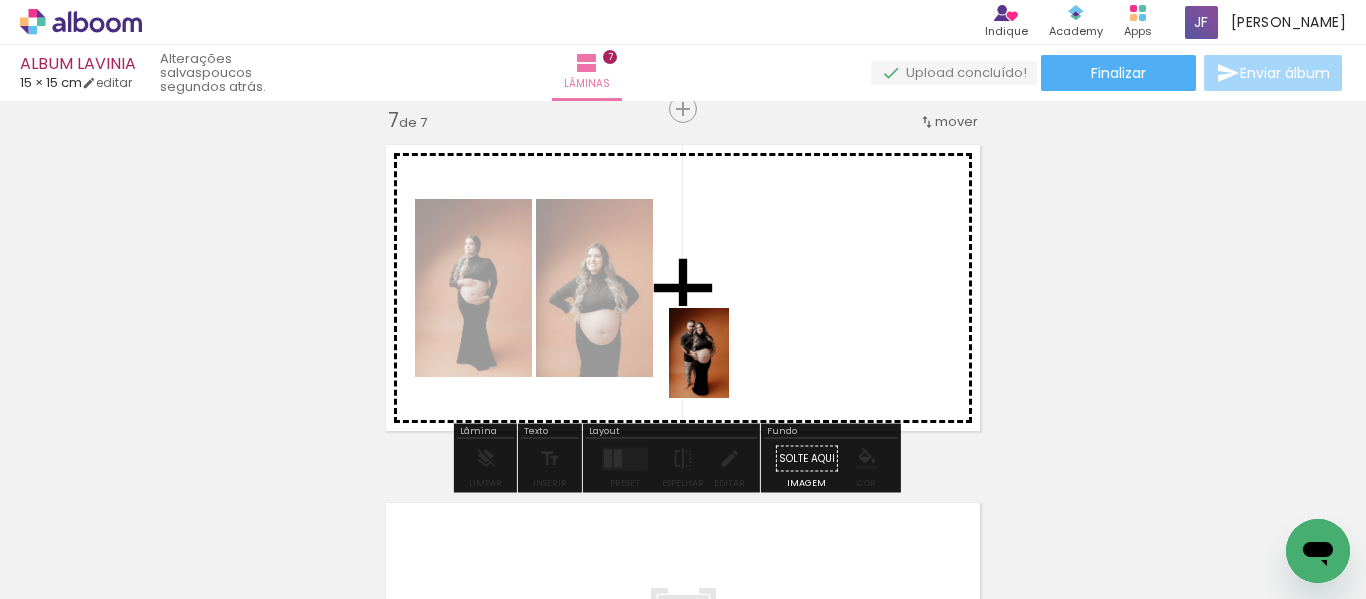 drag, startPoint x: 252, startPoint y: 539, endPoint x: 736, endPoint y: 364, distance: 514.6659 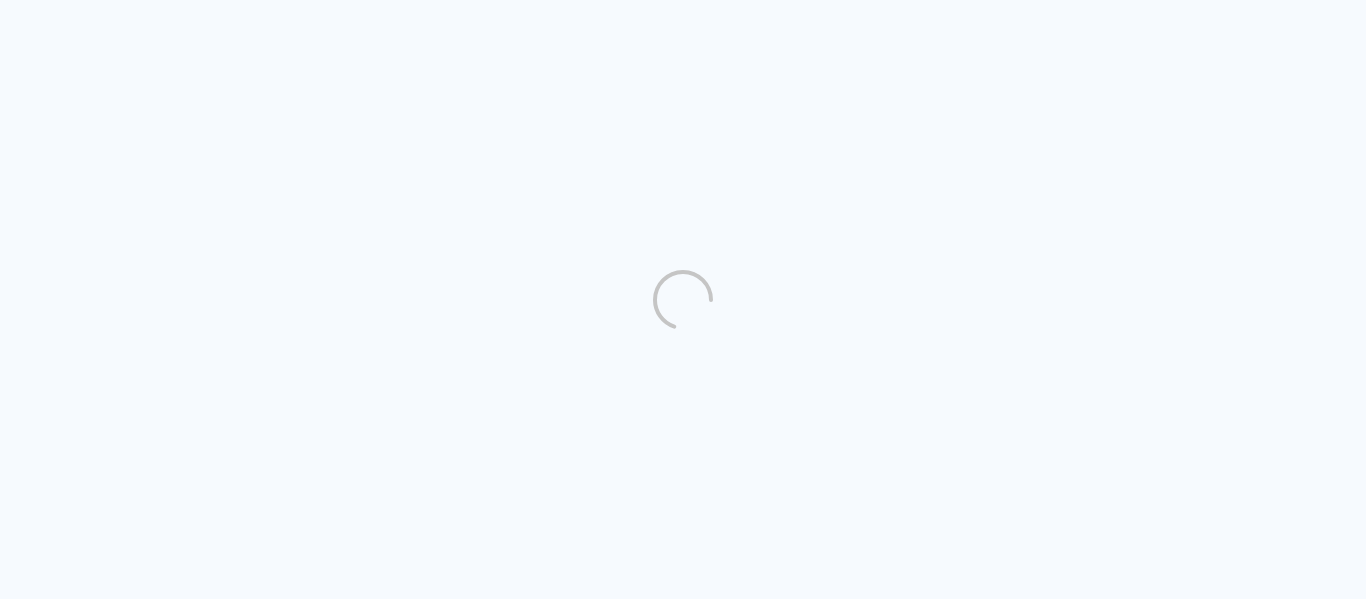 scroll, scrollTop: 0, scrollLeft: 0, axis: both 